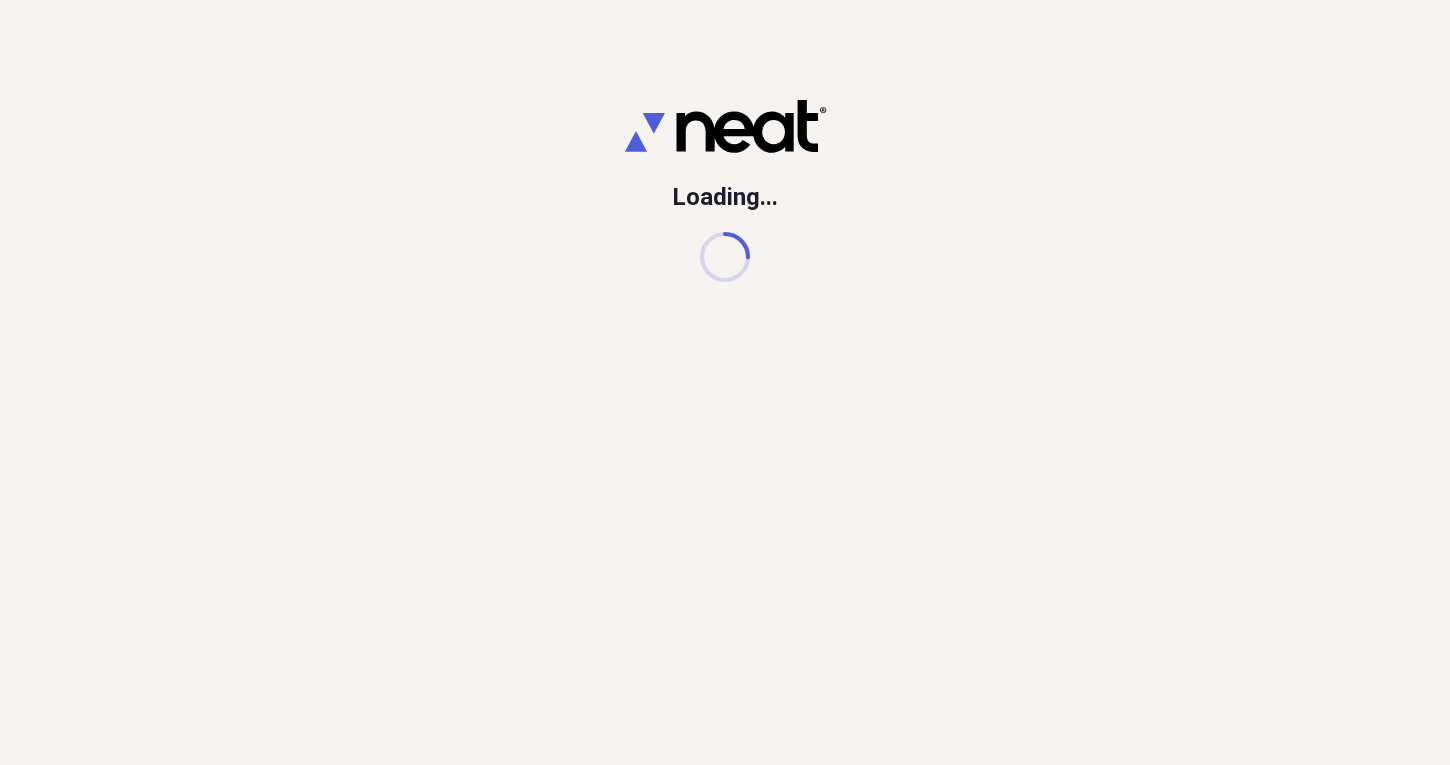 scroll, scrollTop: 0, scrollLeft: 0, axis: both 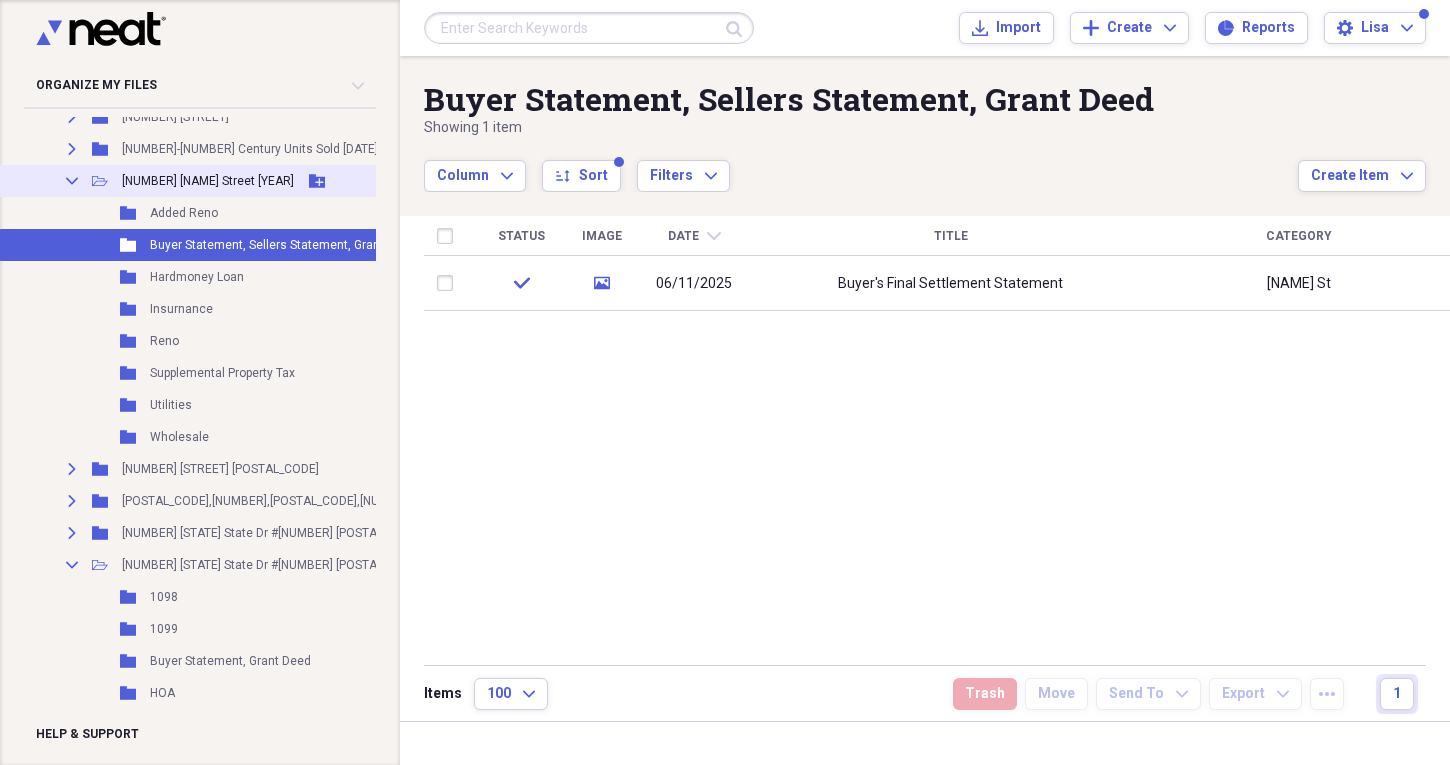 click on "Collapse" at bounding box center [72, 181] 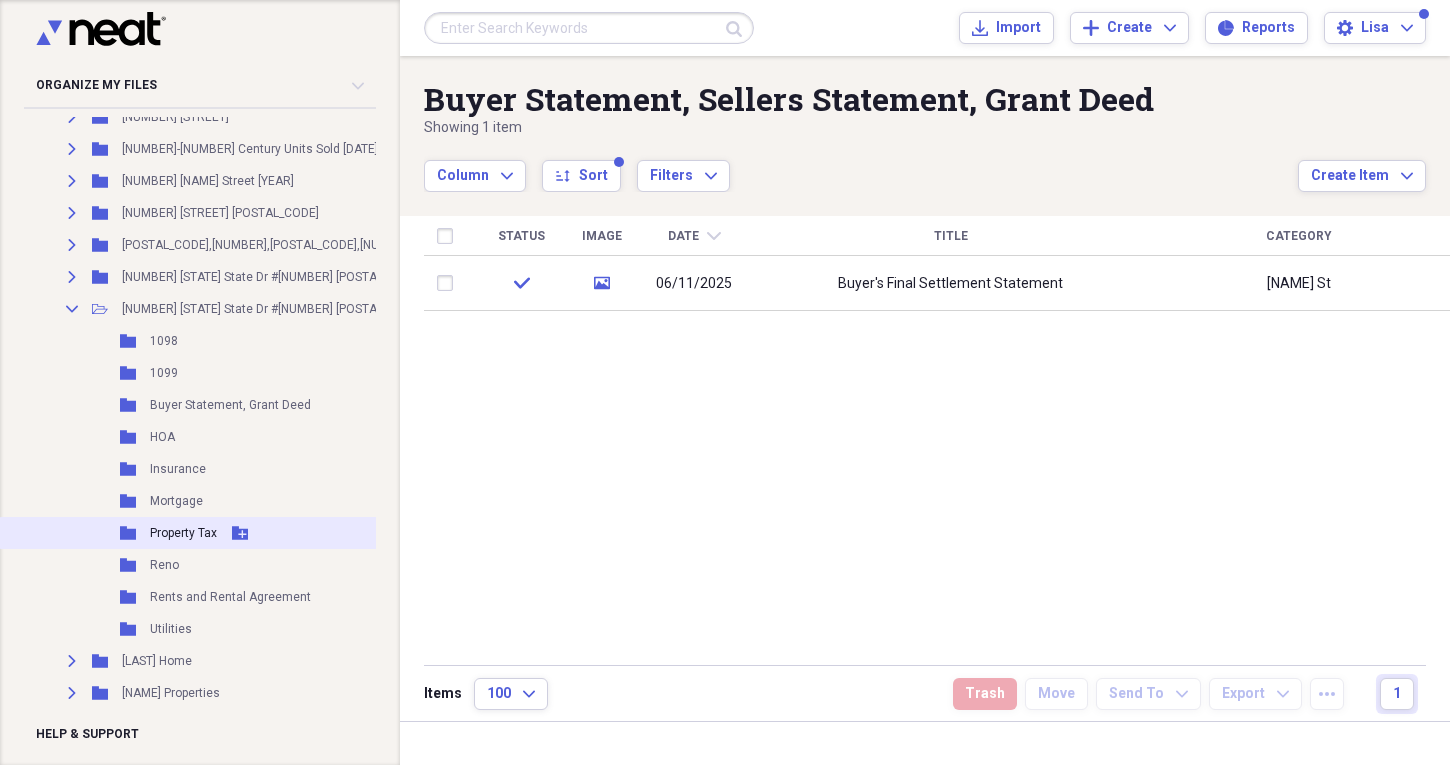 click on "Folder Property Tax Add Folder" at bounding box center (264, 533) 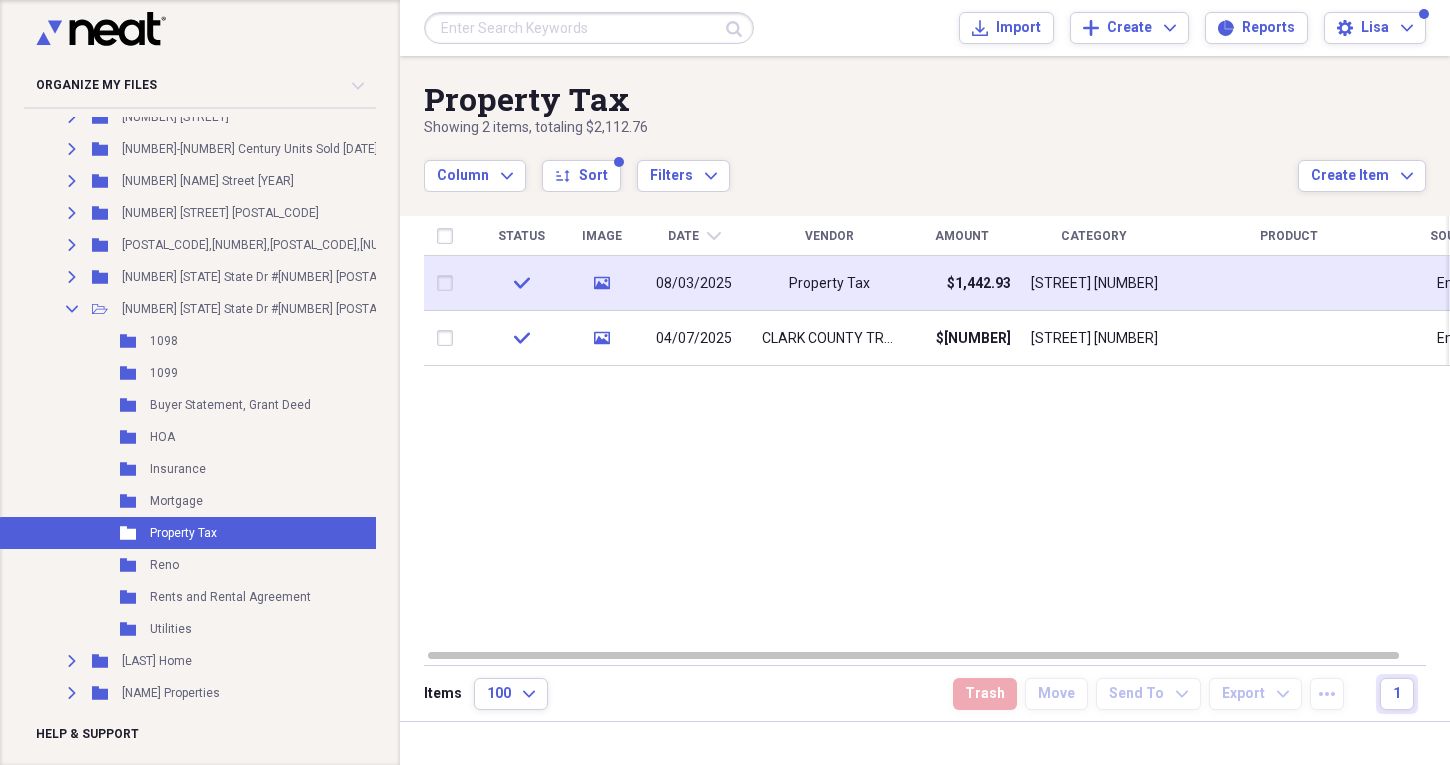 click on "08/03/2025" at bounding box center [694, 283] 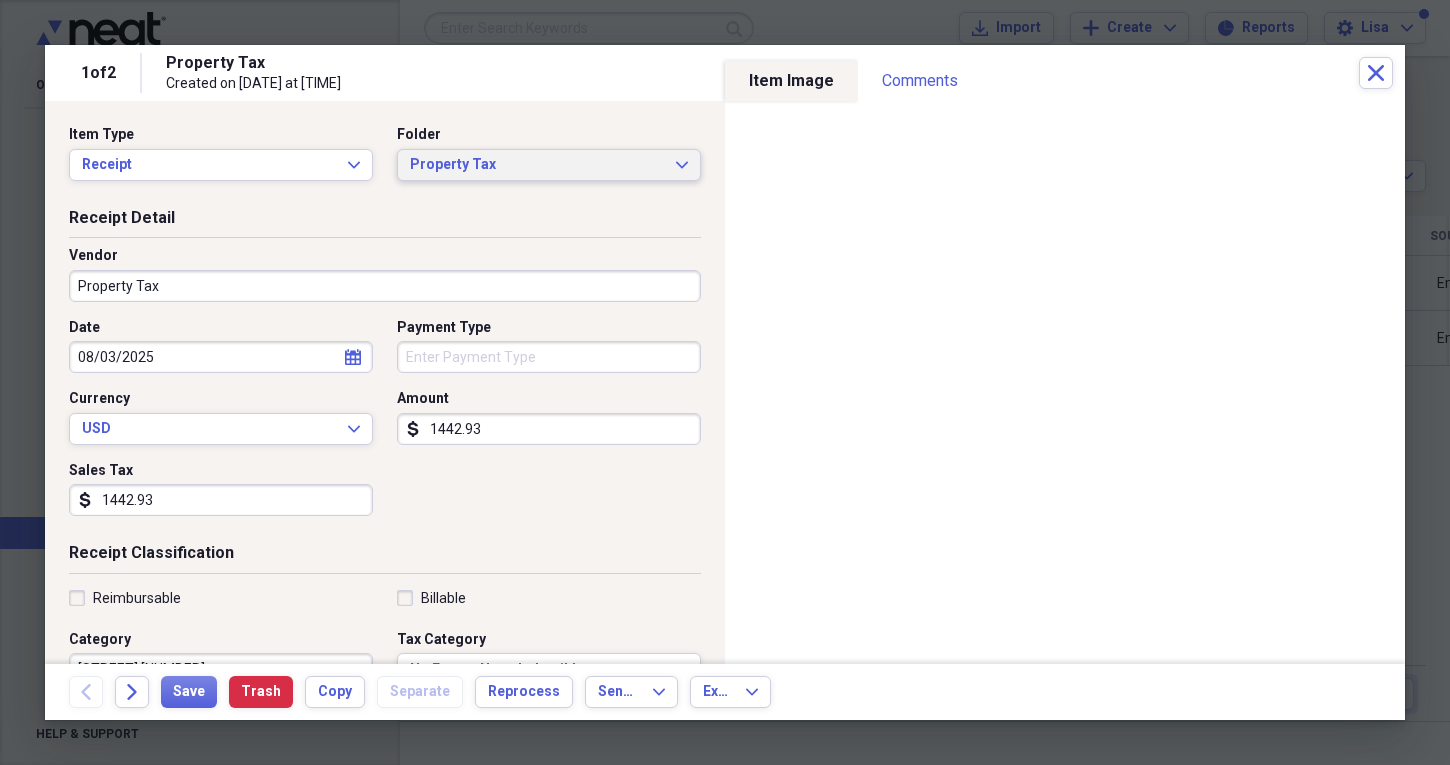 click on "Property Tax Expand" at bounding box center [549, 165] 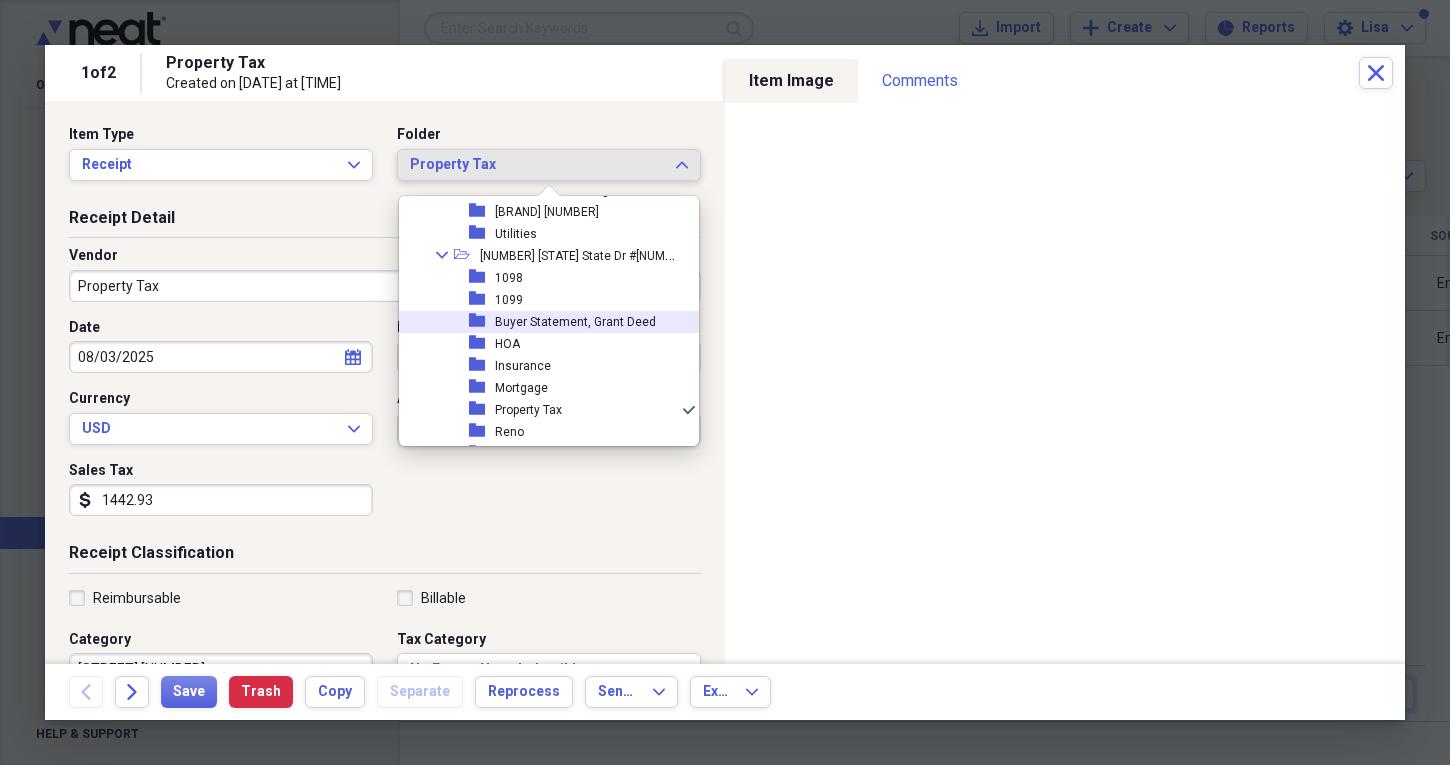 scroll, scrollTop: 1262, scrollLeft: 0, axis: vertical 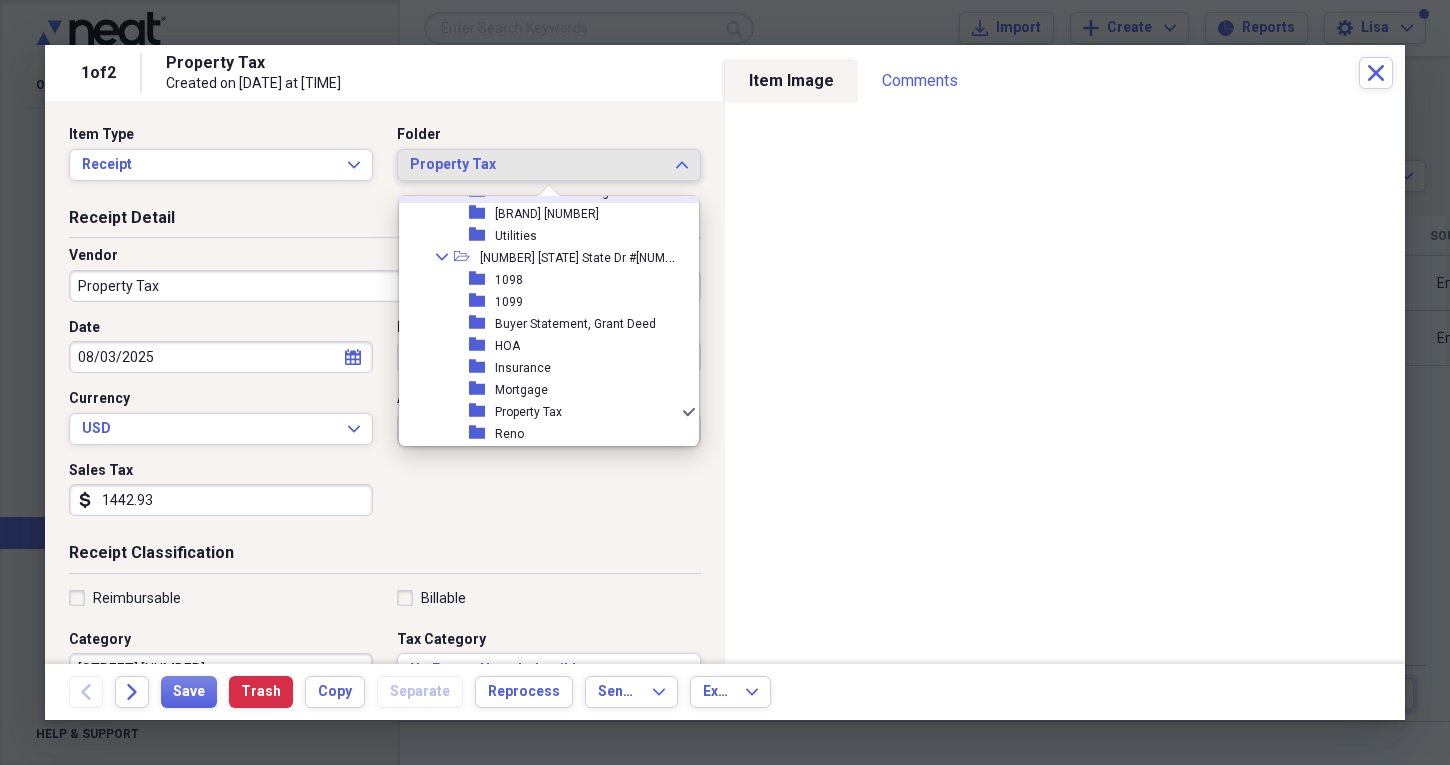 click on "Expand" 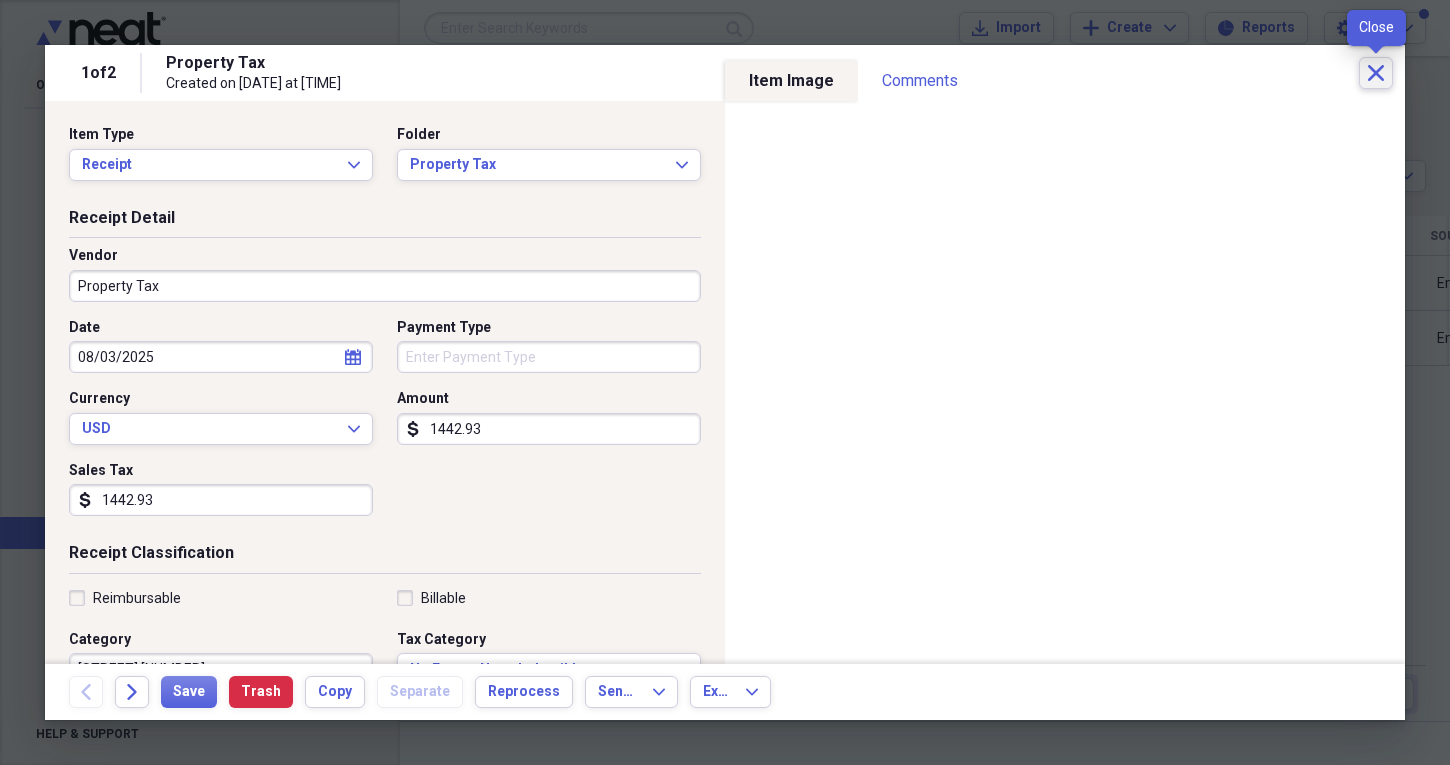 click 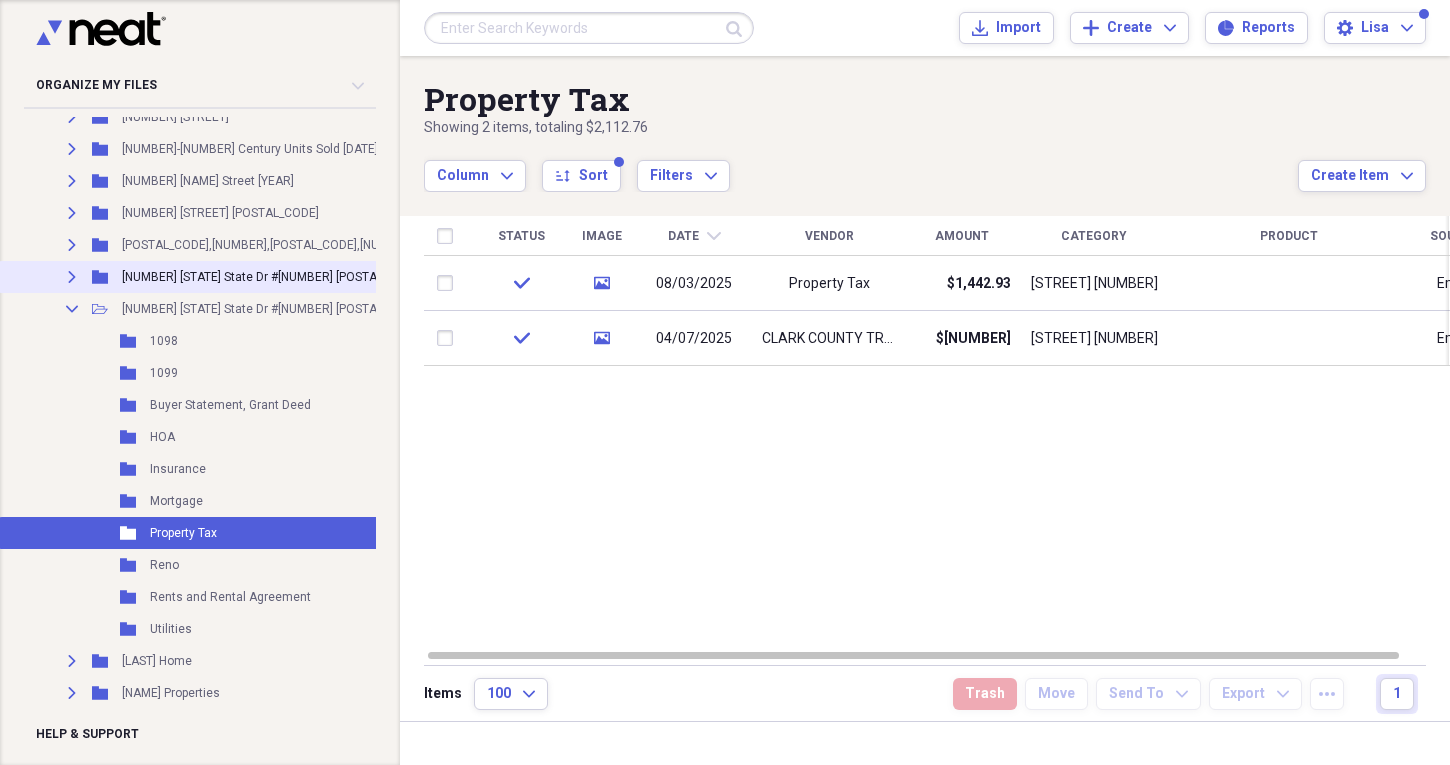 click on "Expand" 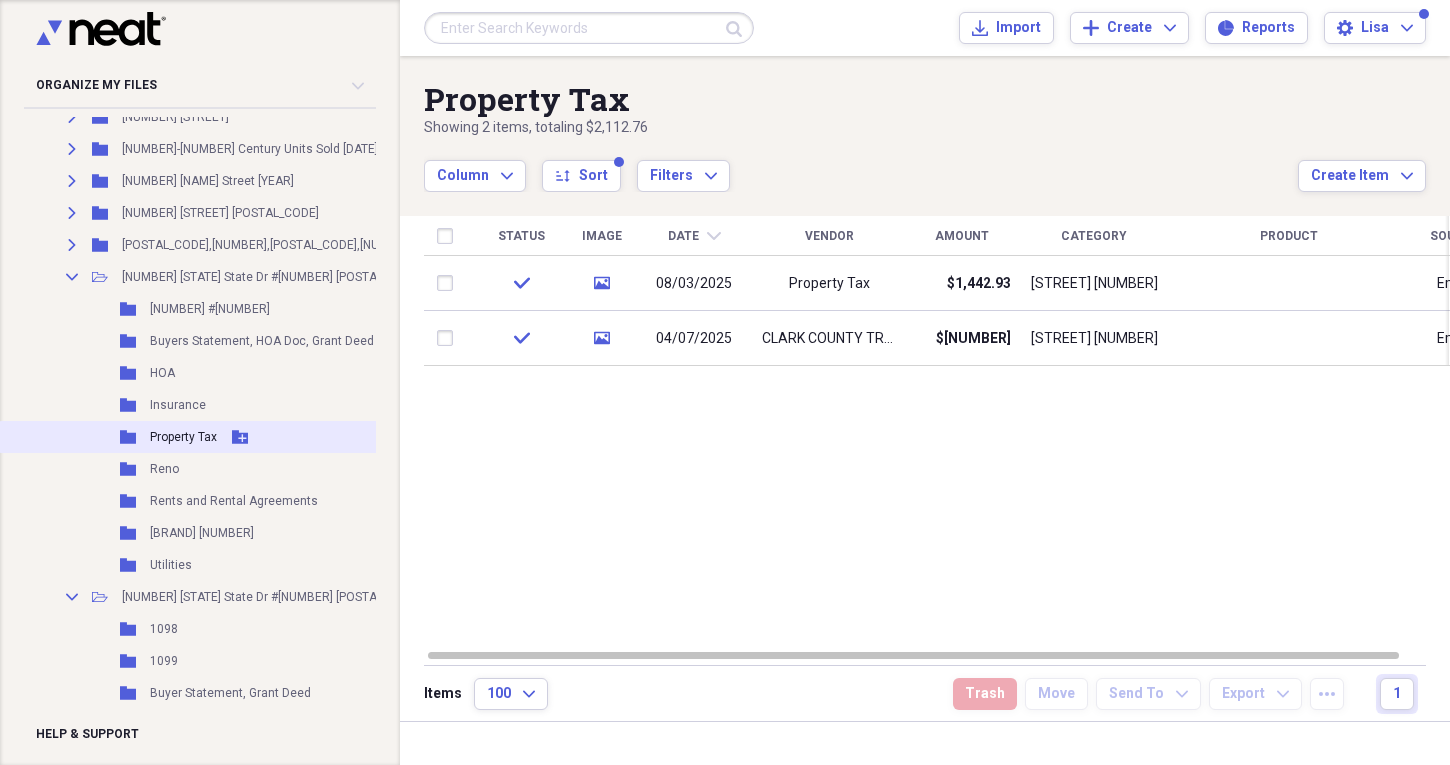 click on "Property Tax" at bounding box center (183, 437) 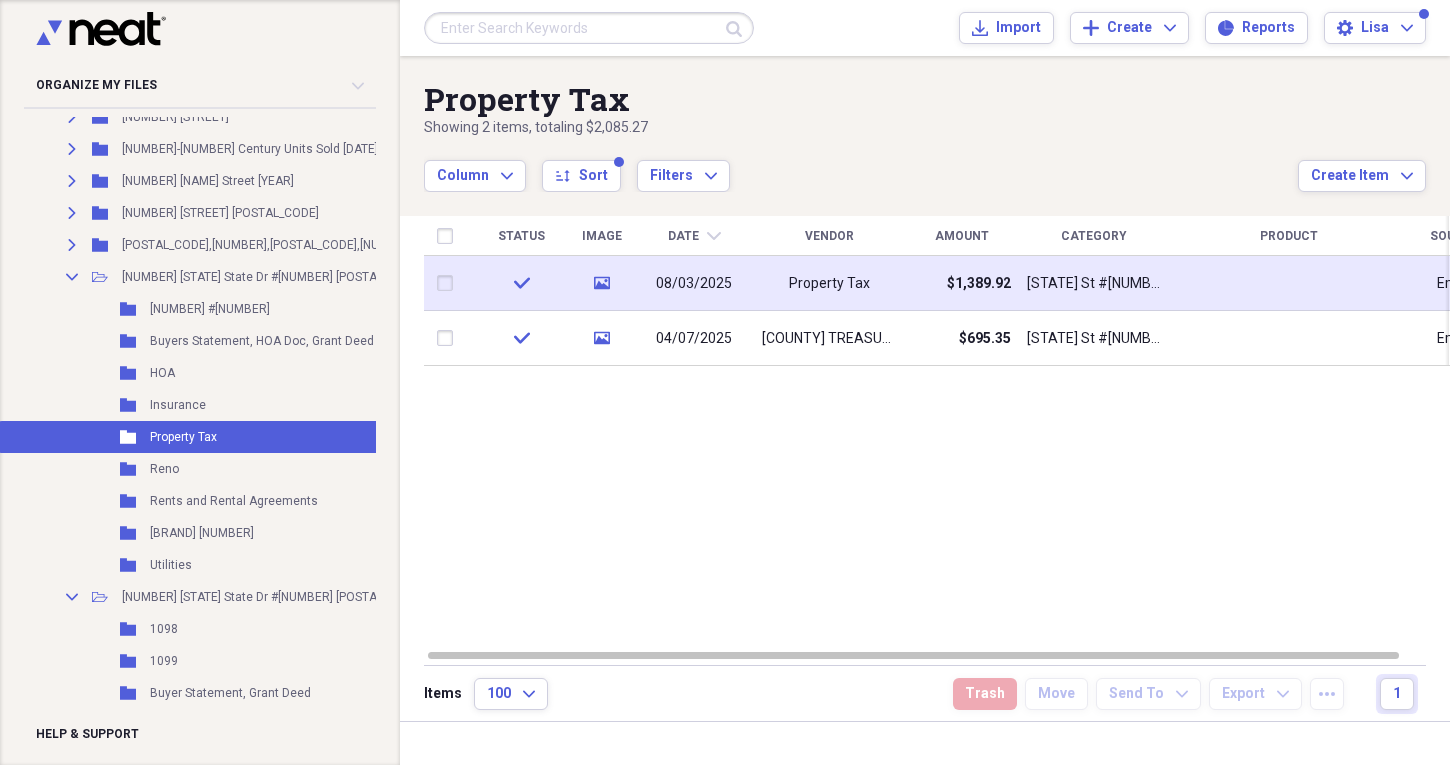 click on "Property Tax" at bounding box center (829, 283) 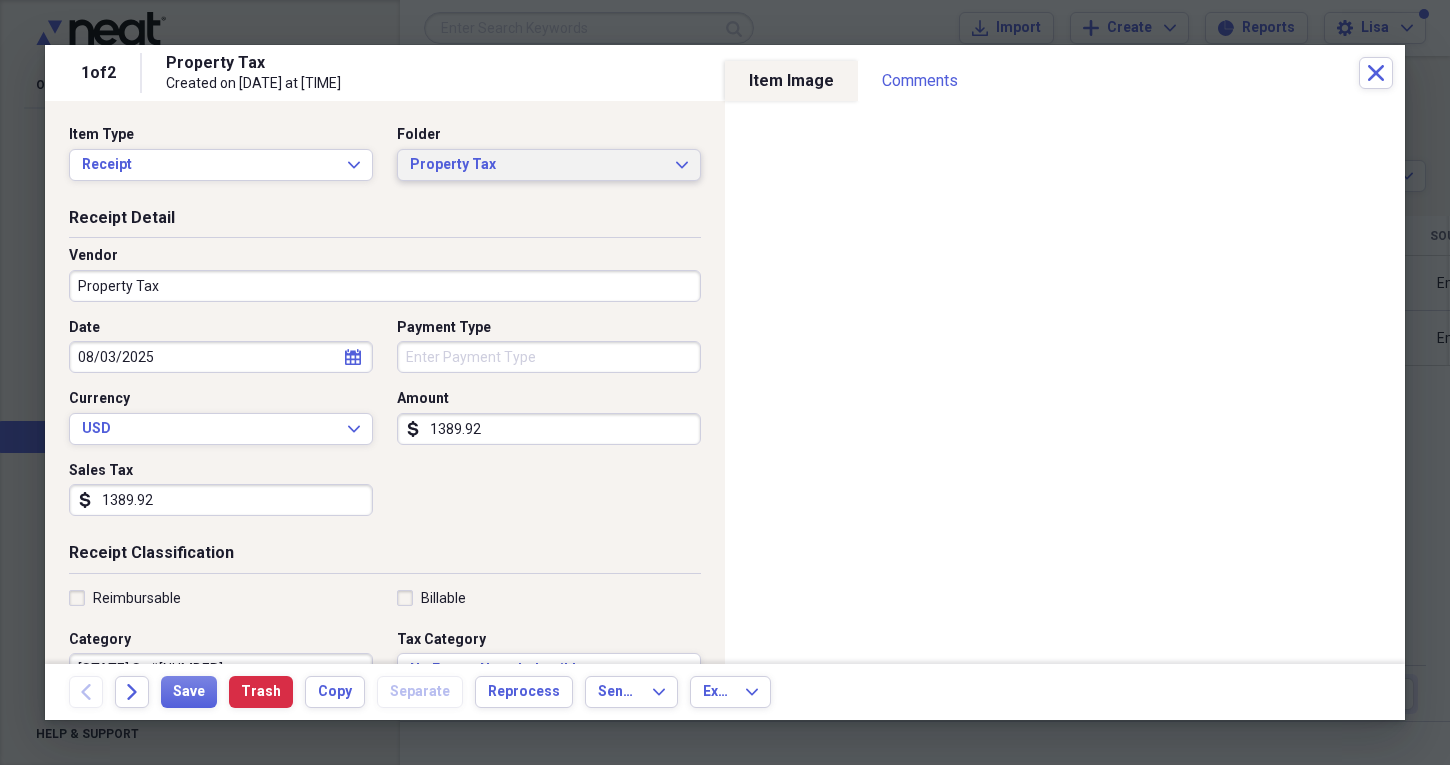 click on "Property Tax Expand" at bounding box center [549, 165] 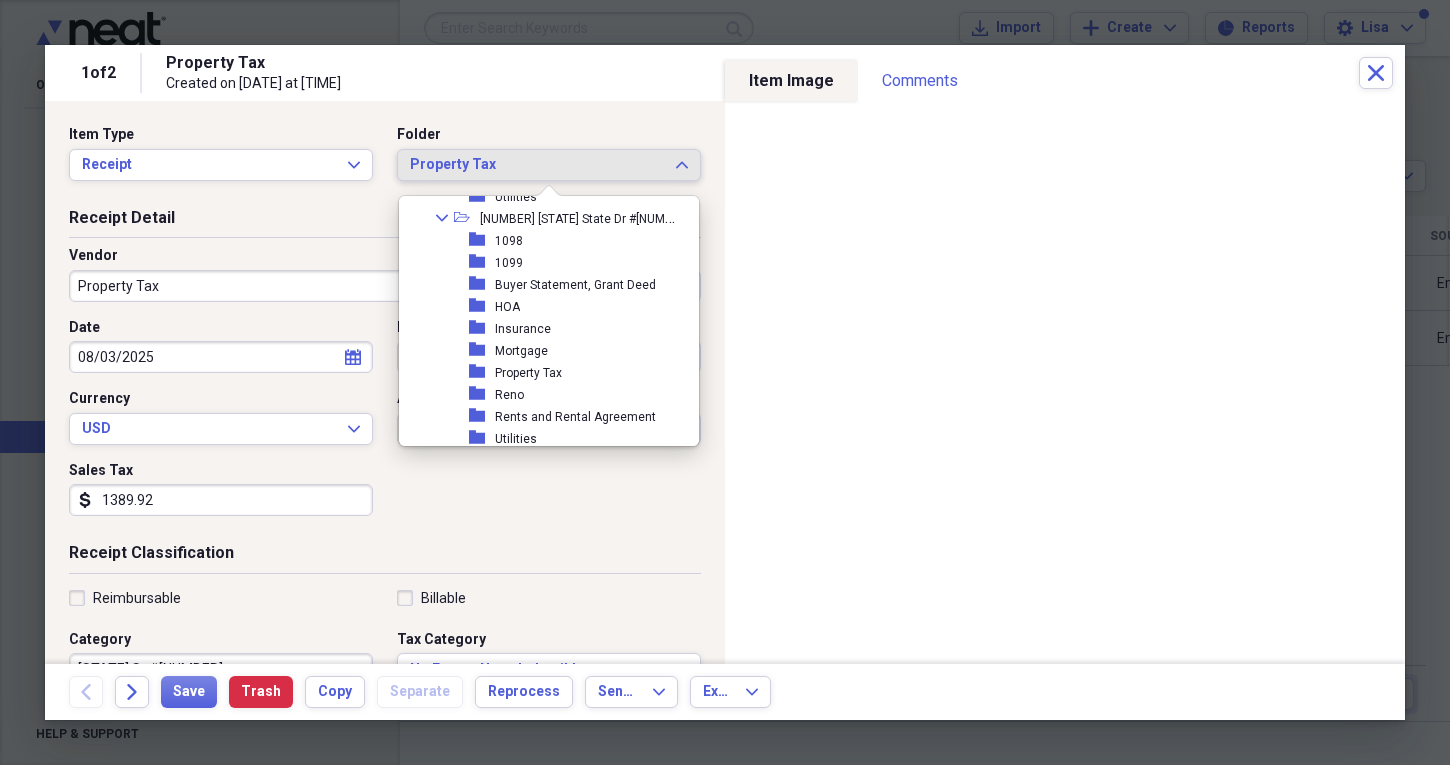 scroll, scrollTop: 1304, scrollLeft: 0, axis: vertical 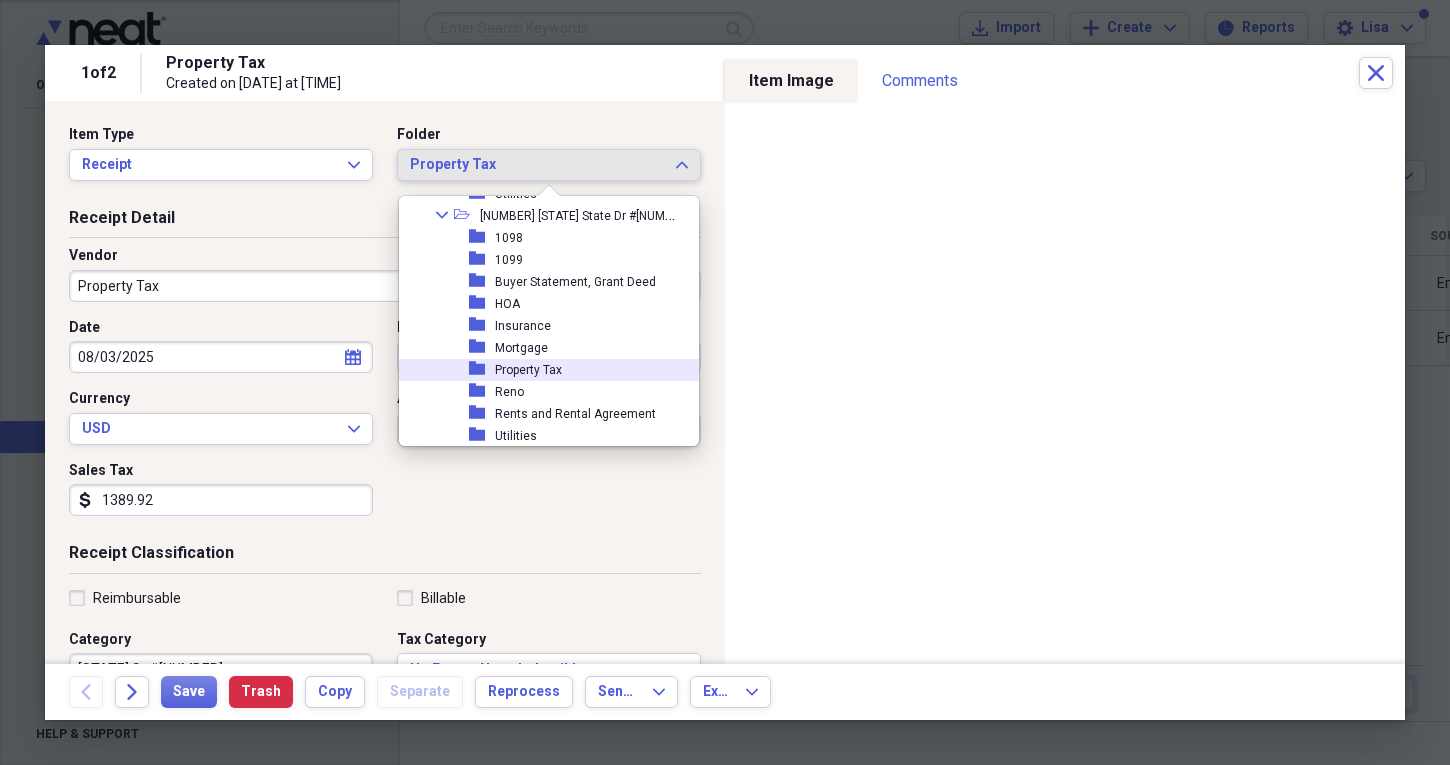 click on "Property Tax" at bounding box center (528, 370) 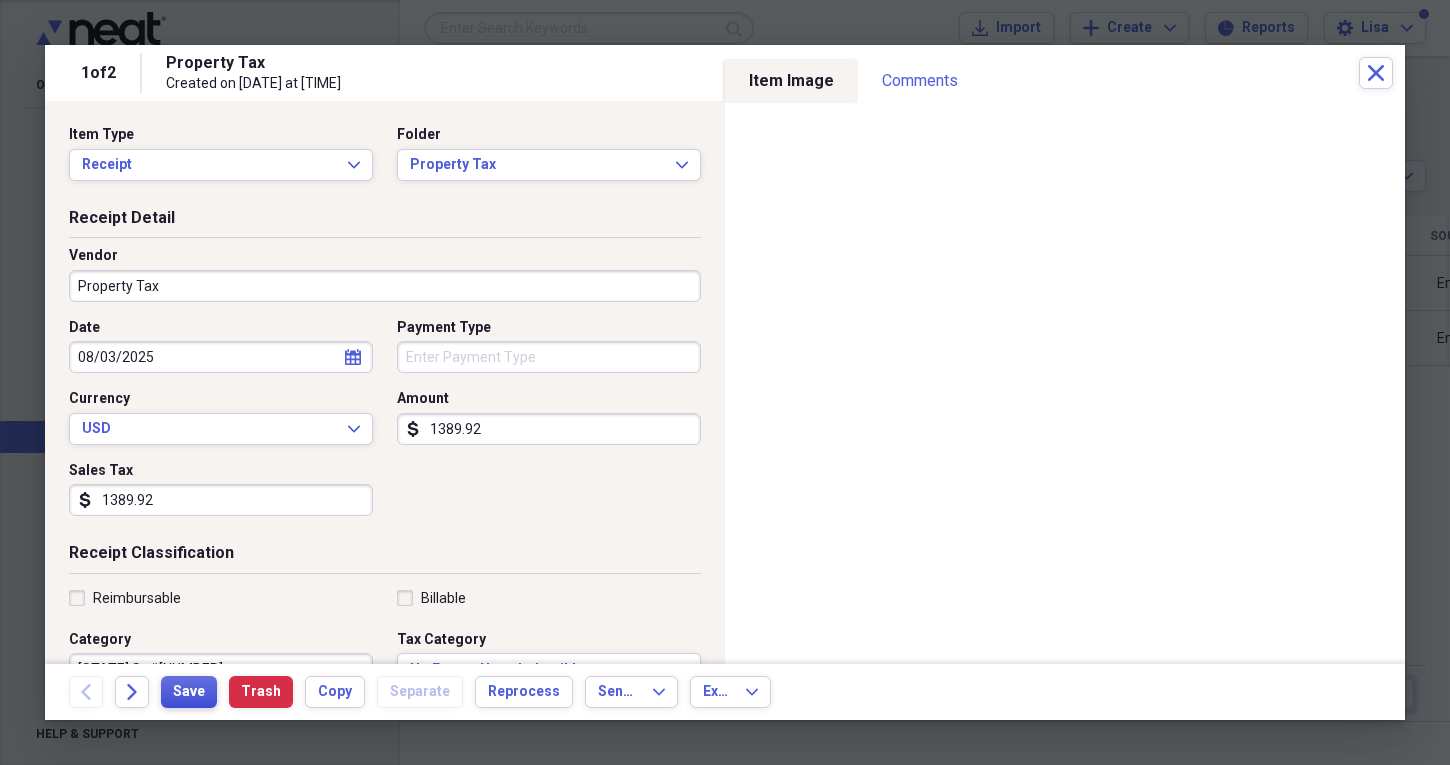 click on "Save" at bounding box center (189, 692) 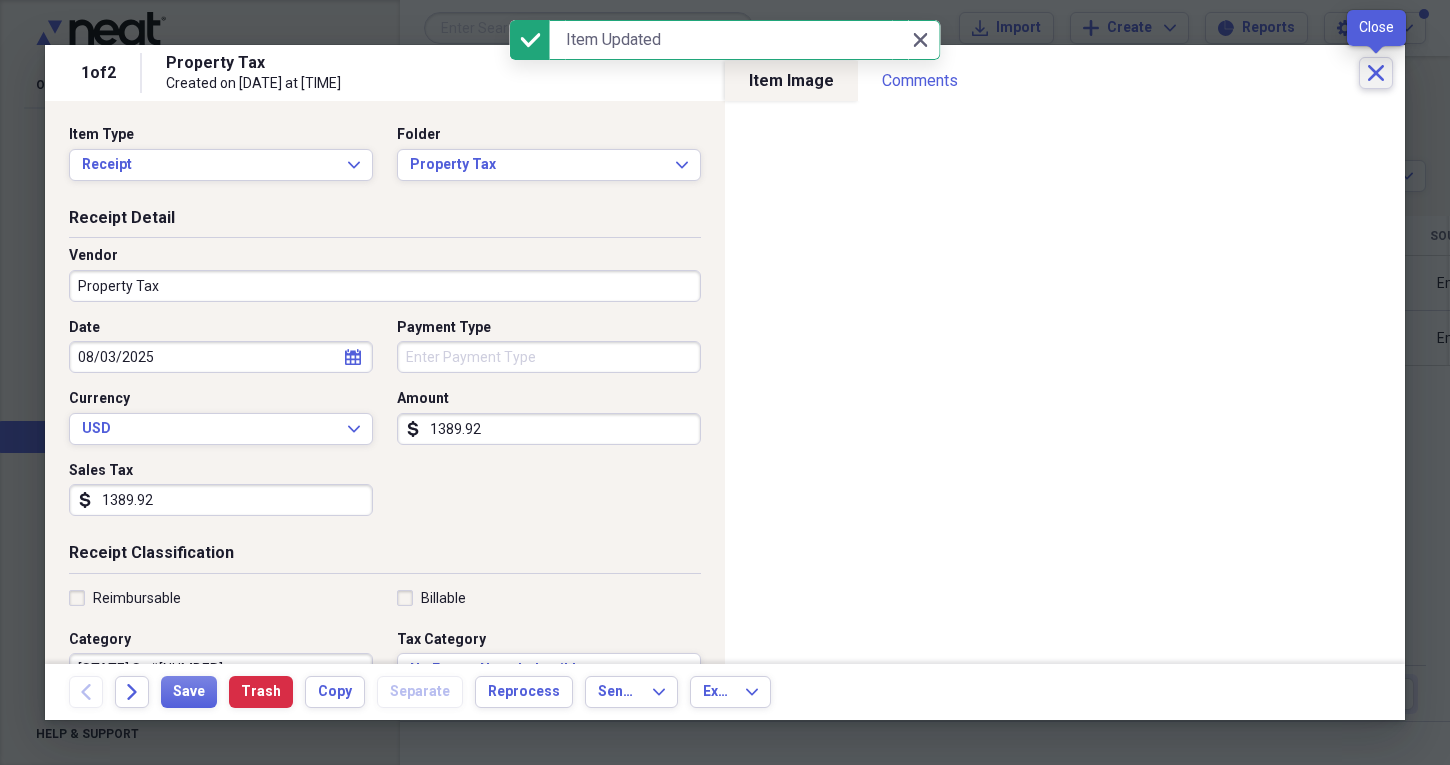 click on "Close" 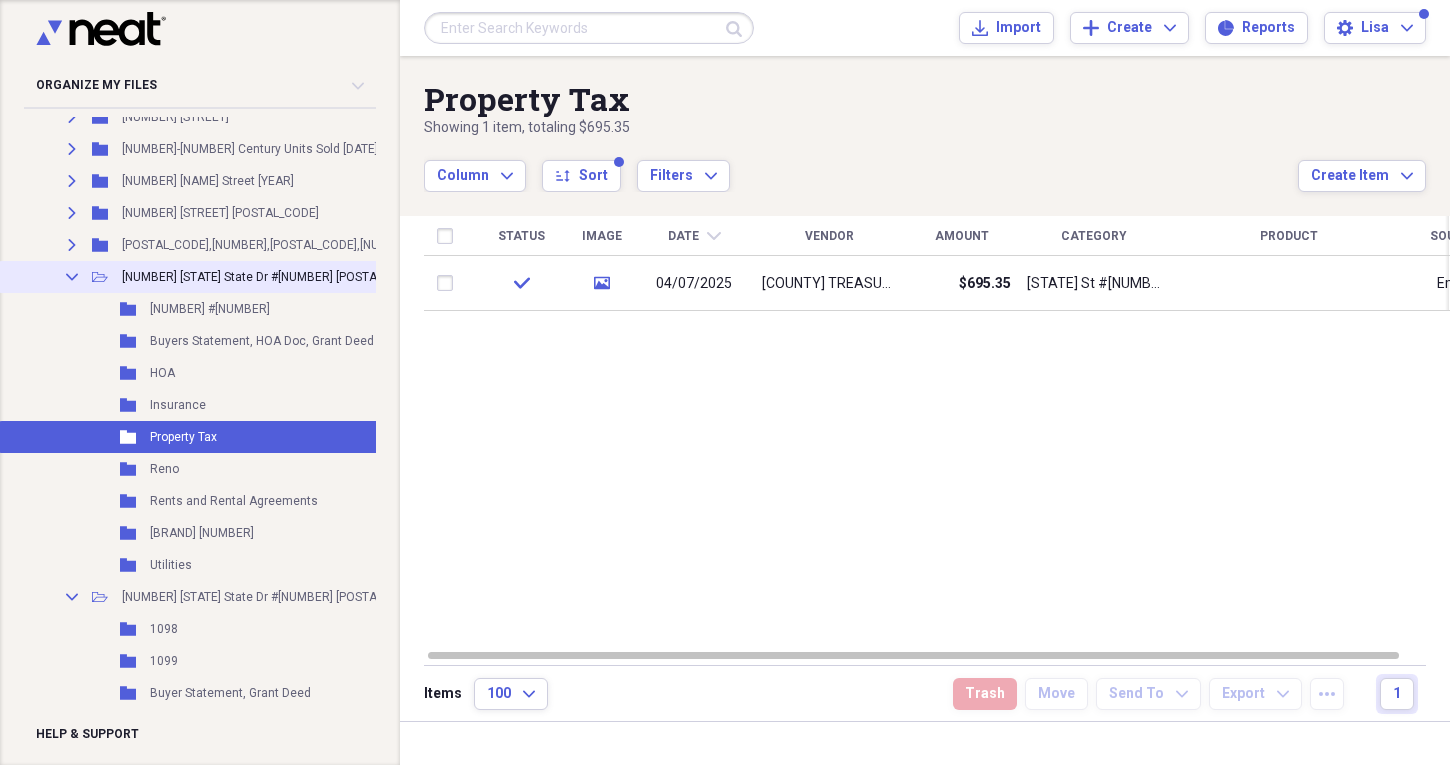 click on "Collapse" 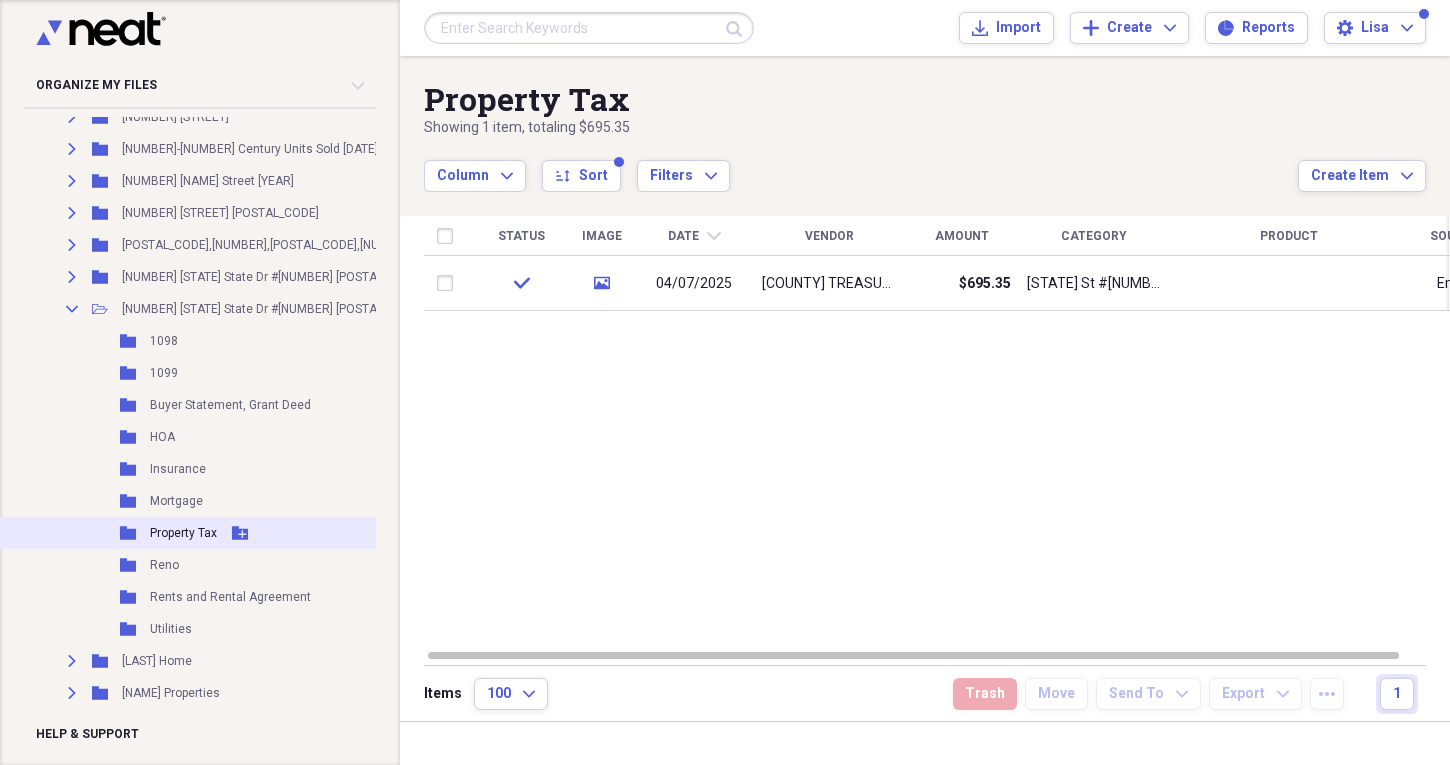click on "Property Tax" at bounding box center [183, 533] 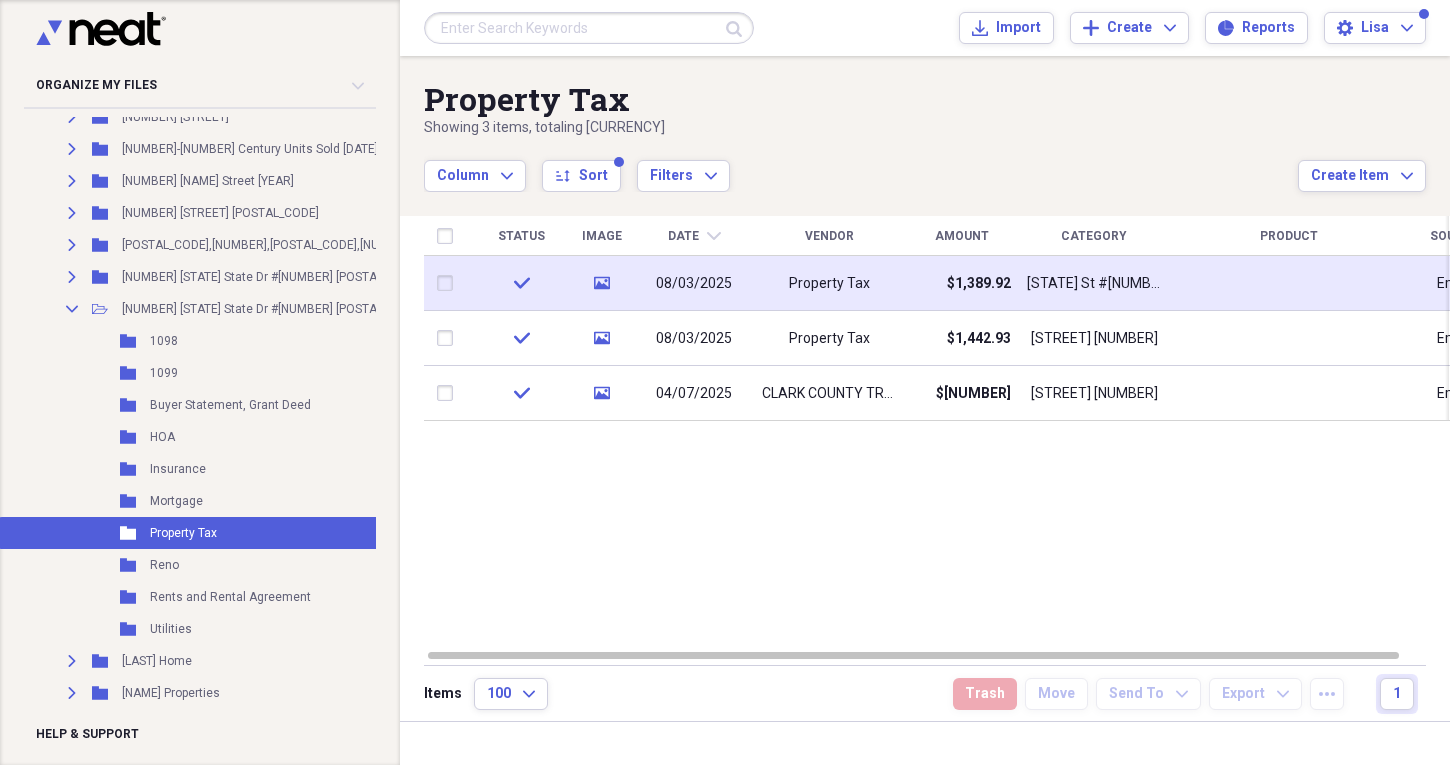 click at bounding box center [449, 283] 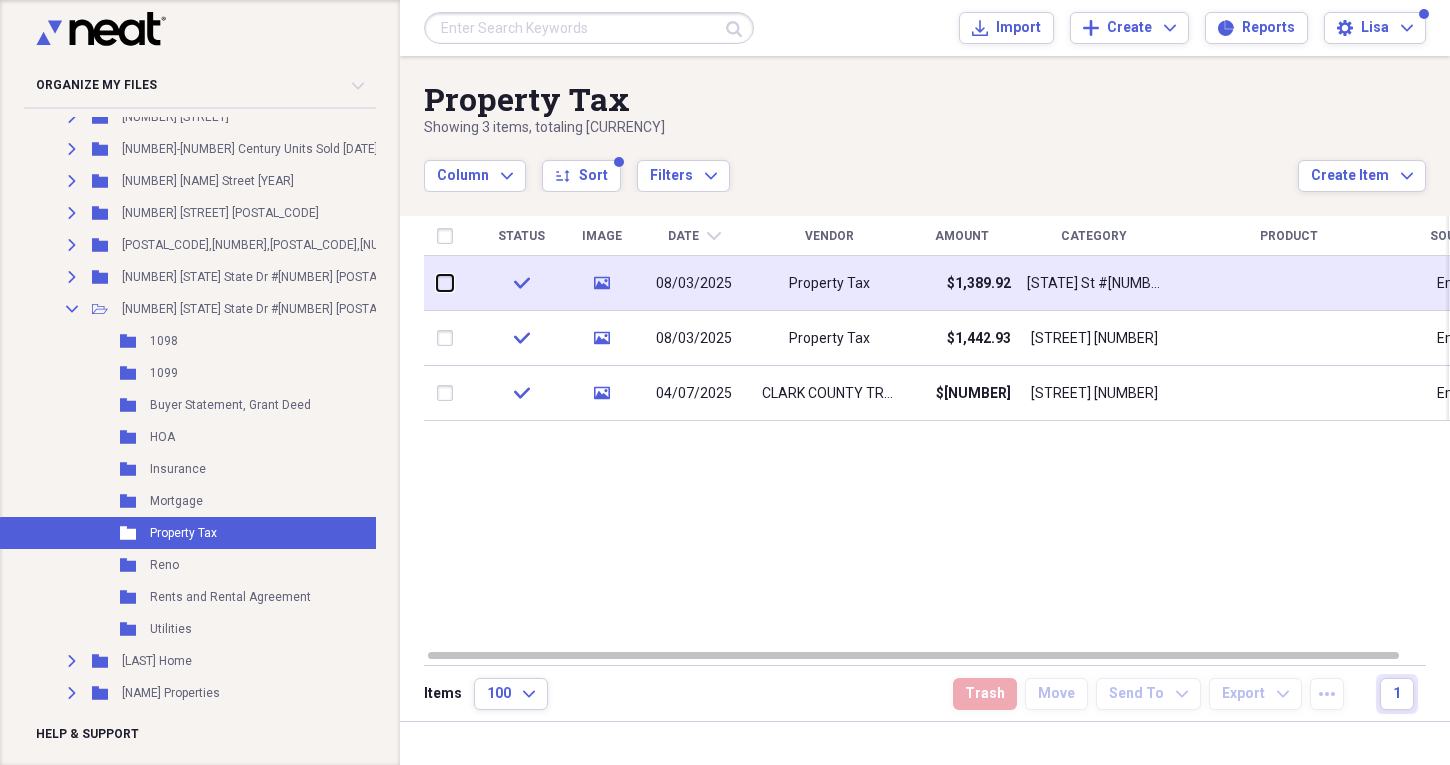 click at bounding box center [437, 283] 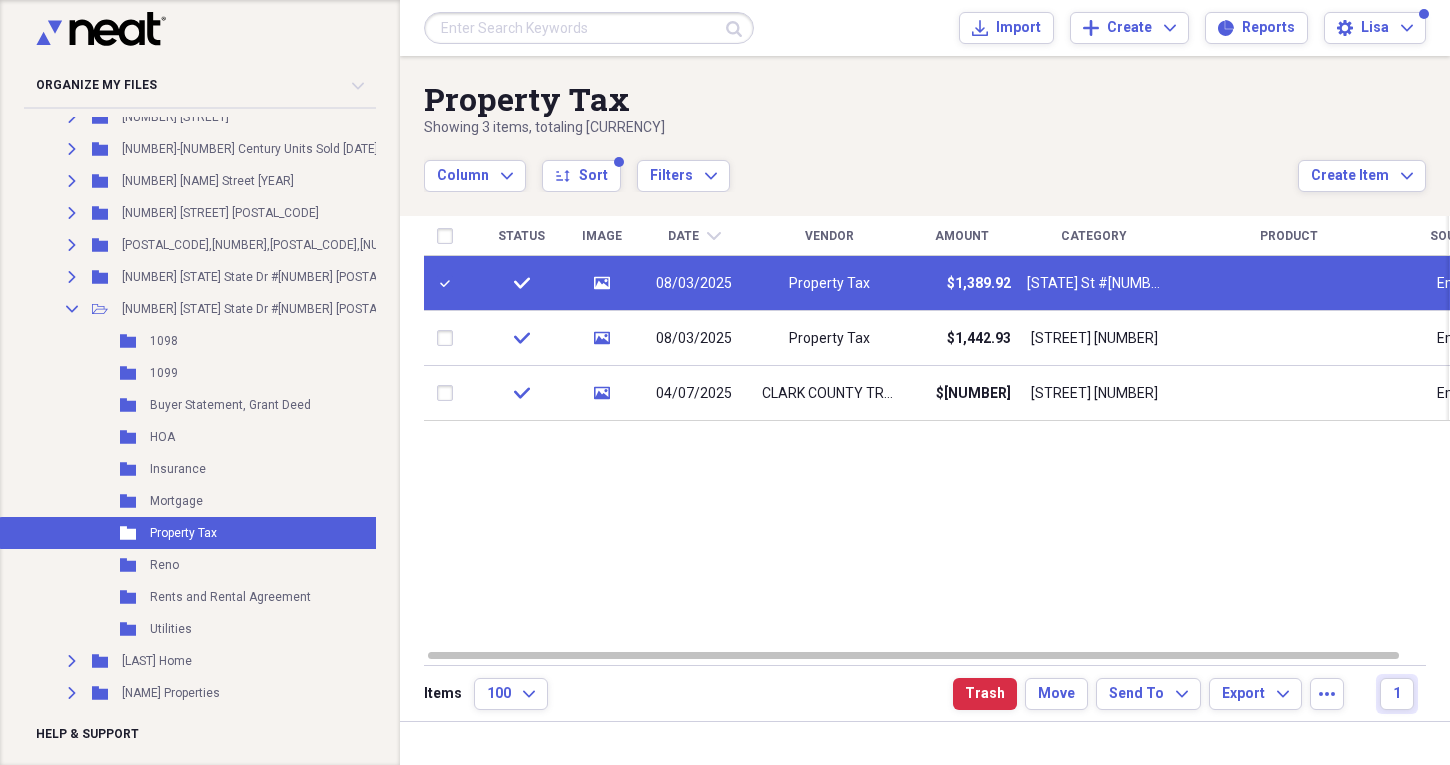 click on "$1,389.92" at bounding box center (961, 283) 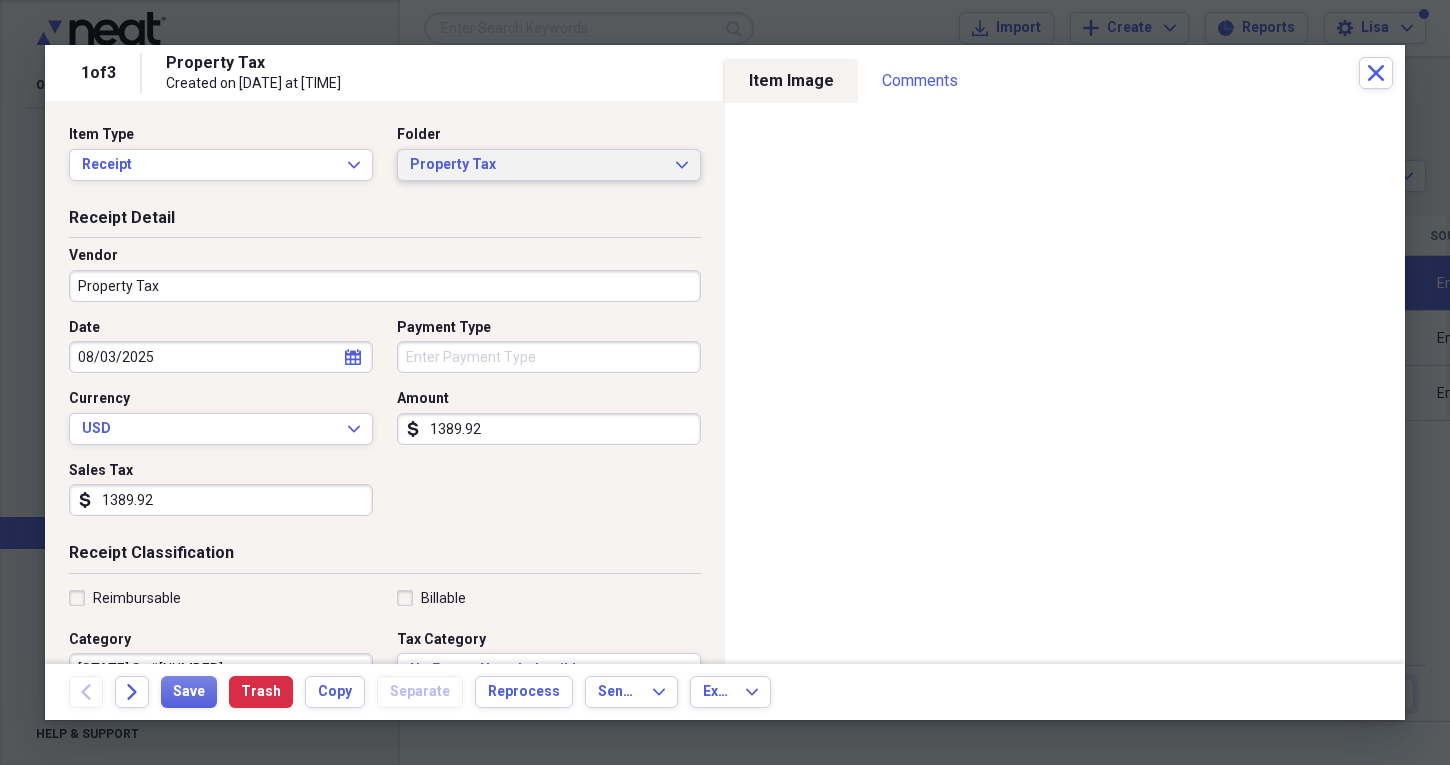 click on "Expand" 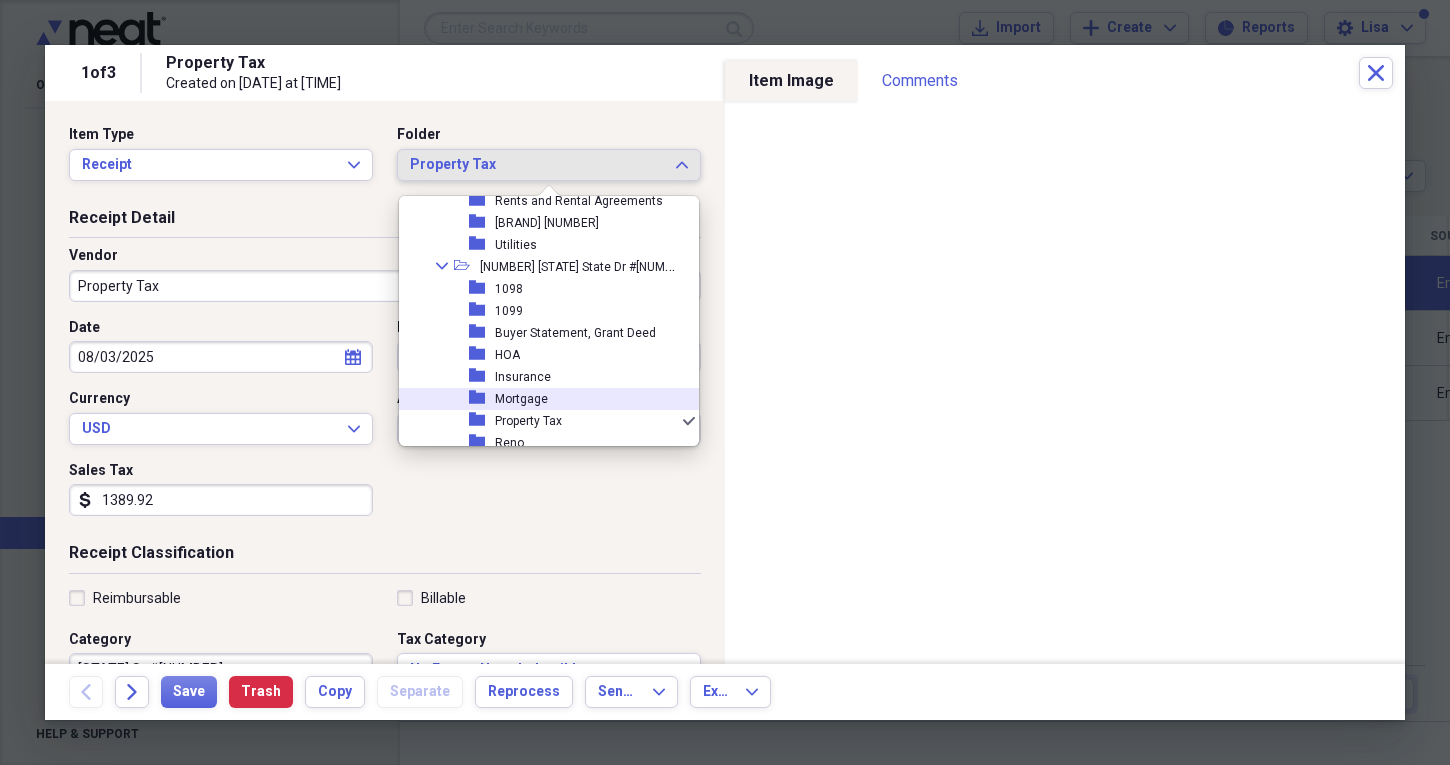 scroll, scrollTop: 1245, scrollLeft: 0, axis: vertical 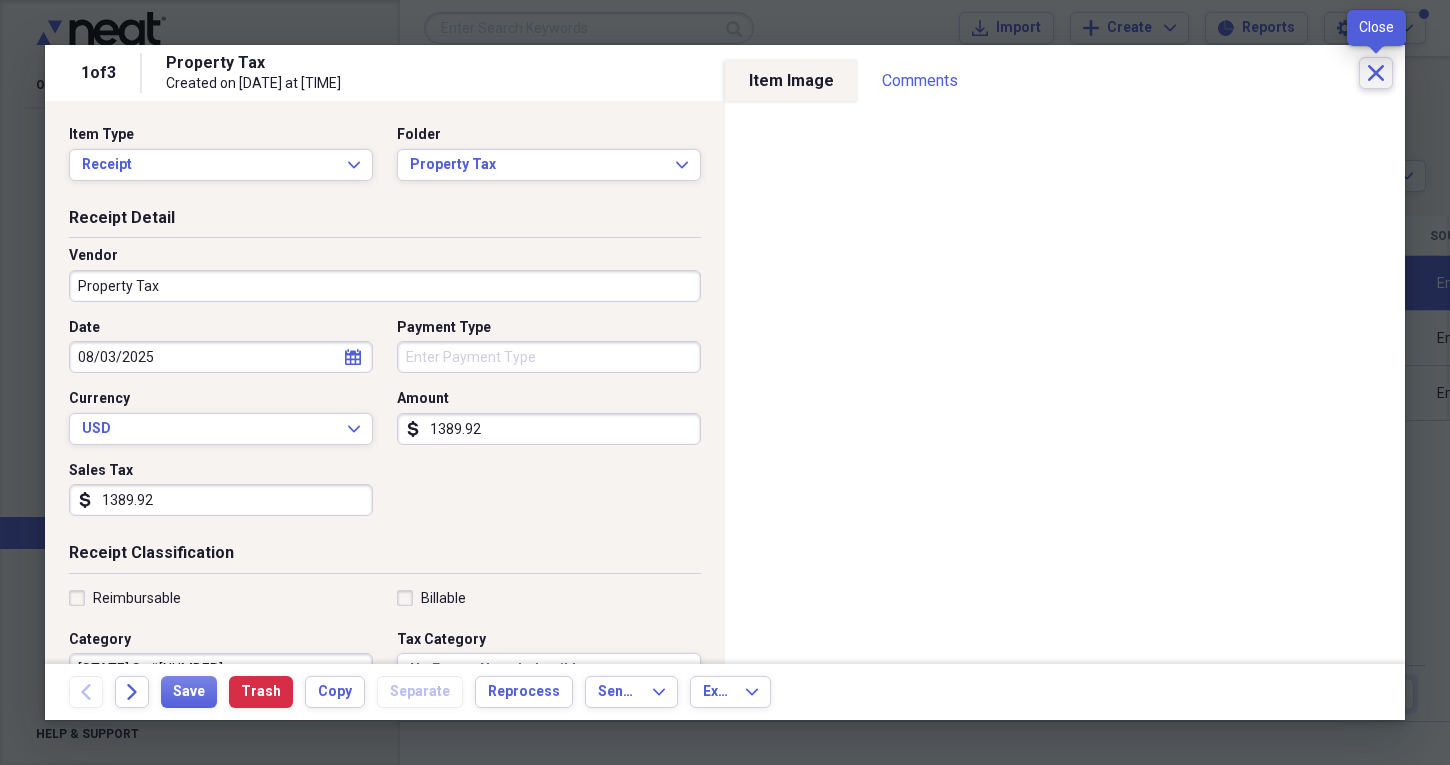 click on "Close" 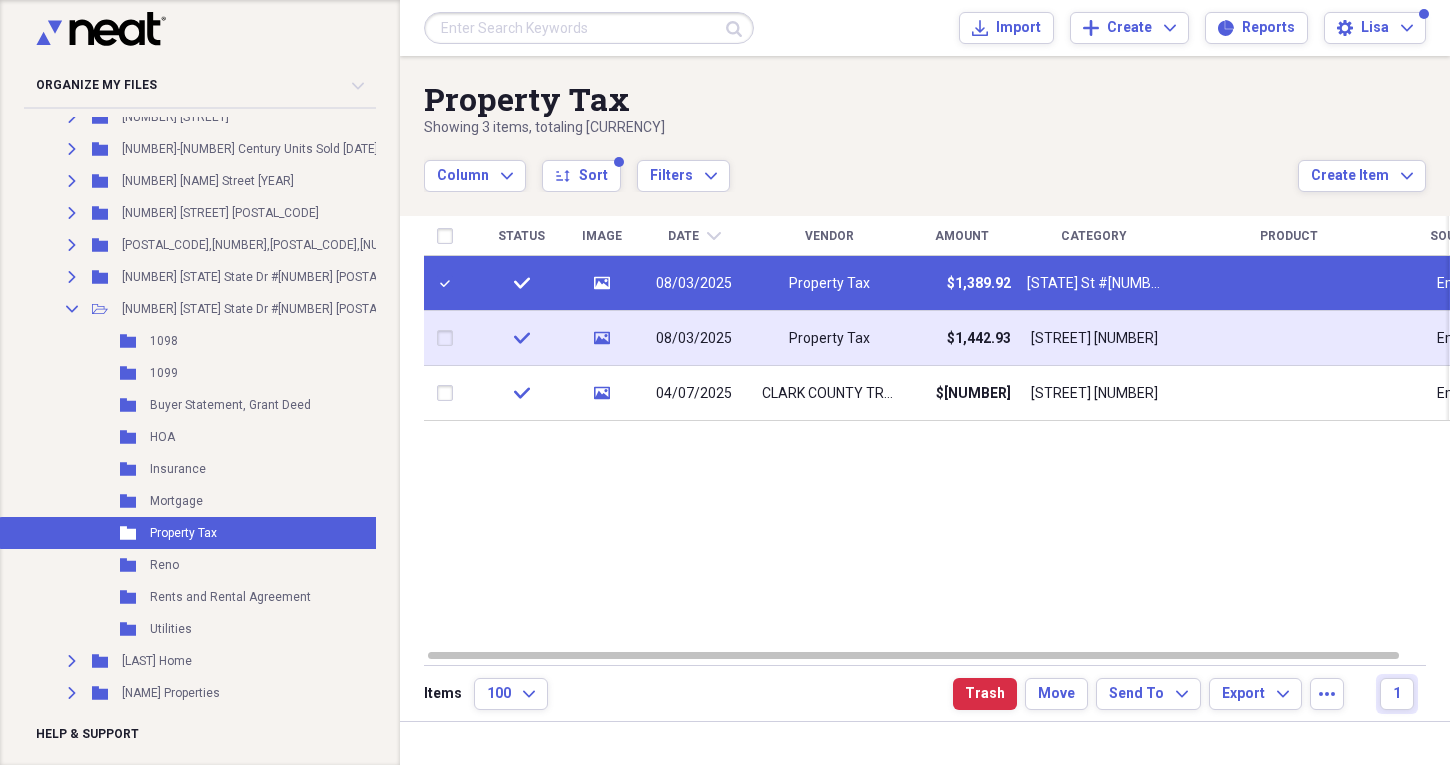 click on "08/03/2025" at bounding box center (694, 338) 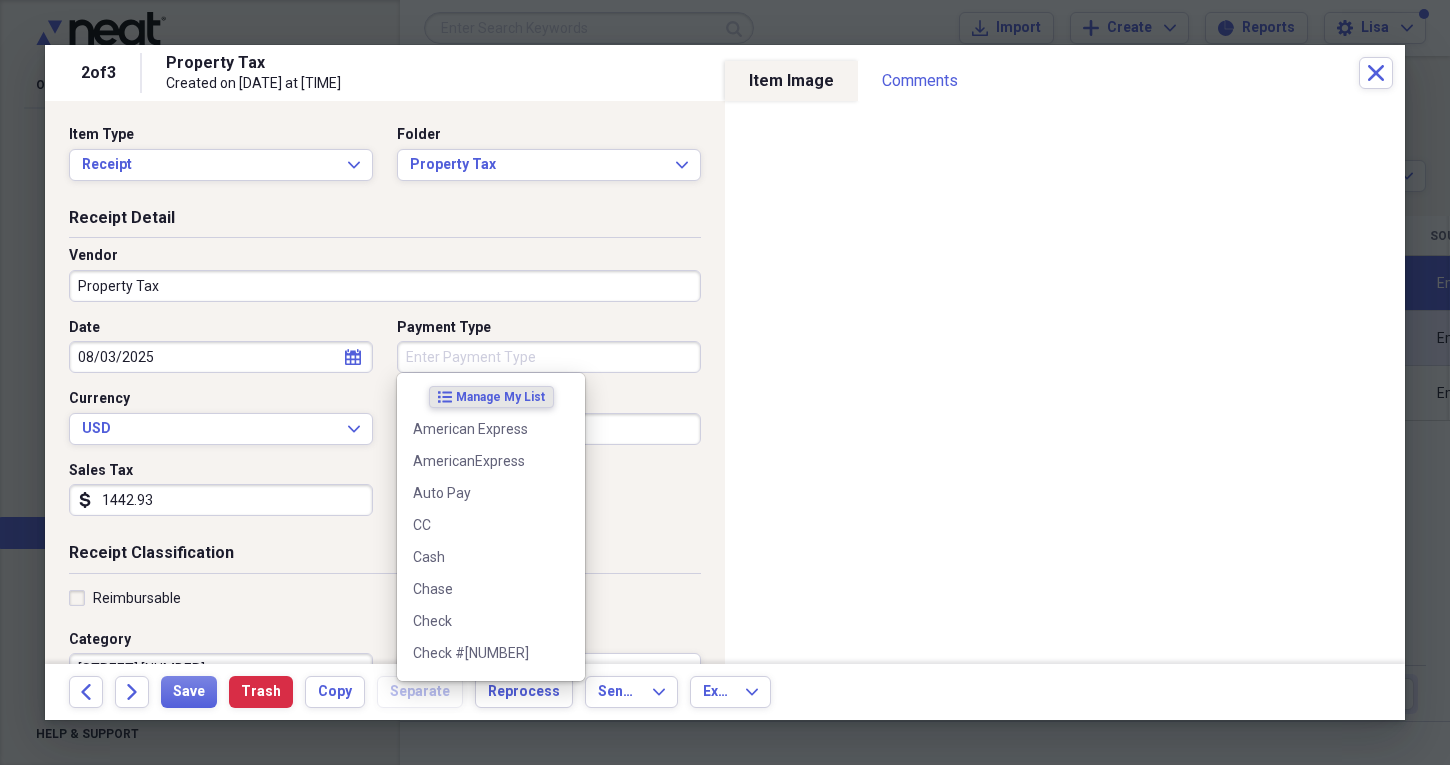 click on "Payment Type" at bounding box center (549, 357) 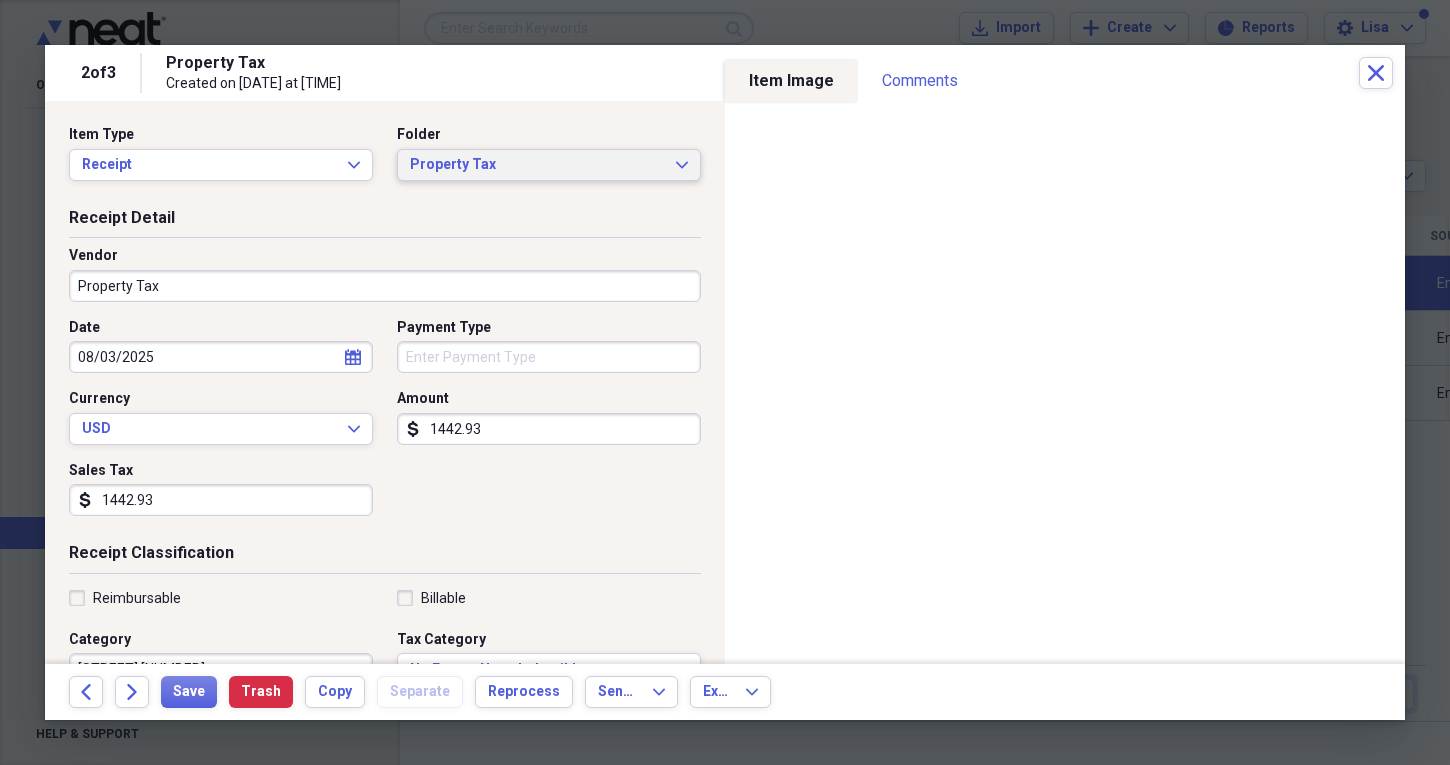 click on "Expand" 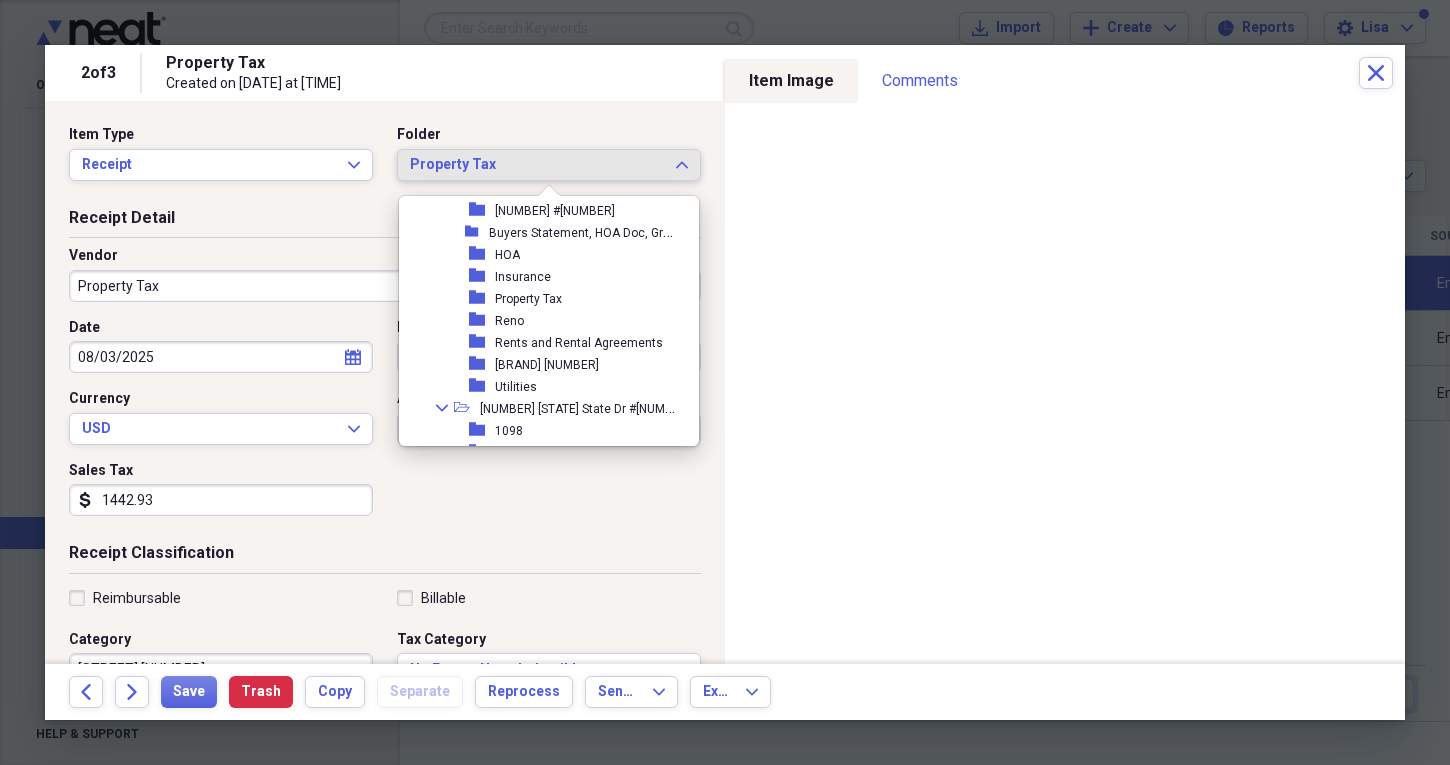 scroll, scrollTop: 1117, scrollLeft: 0, axis: vertical 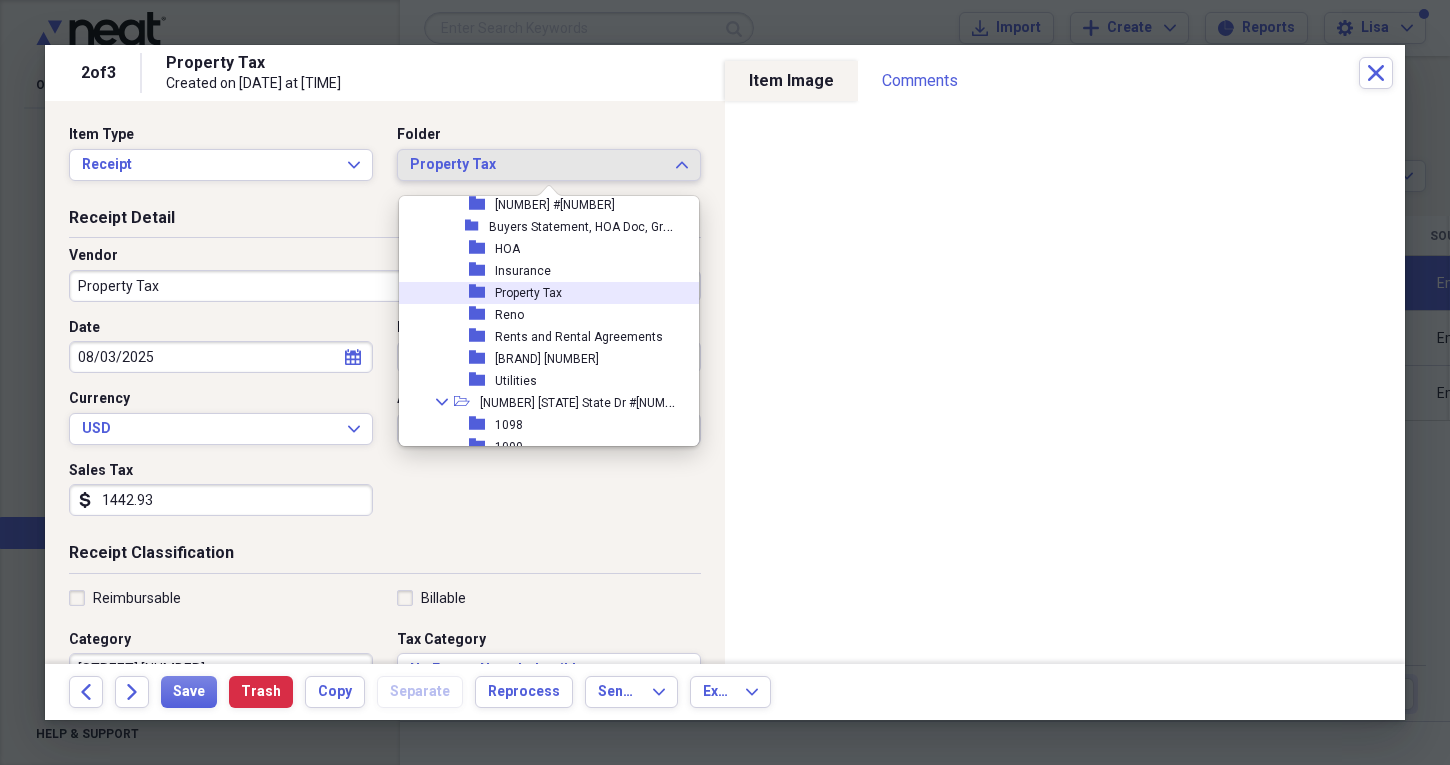 click on "Property Tax" at bounding box center [528, 293] 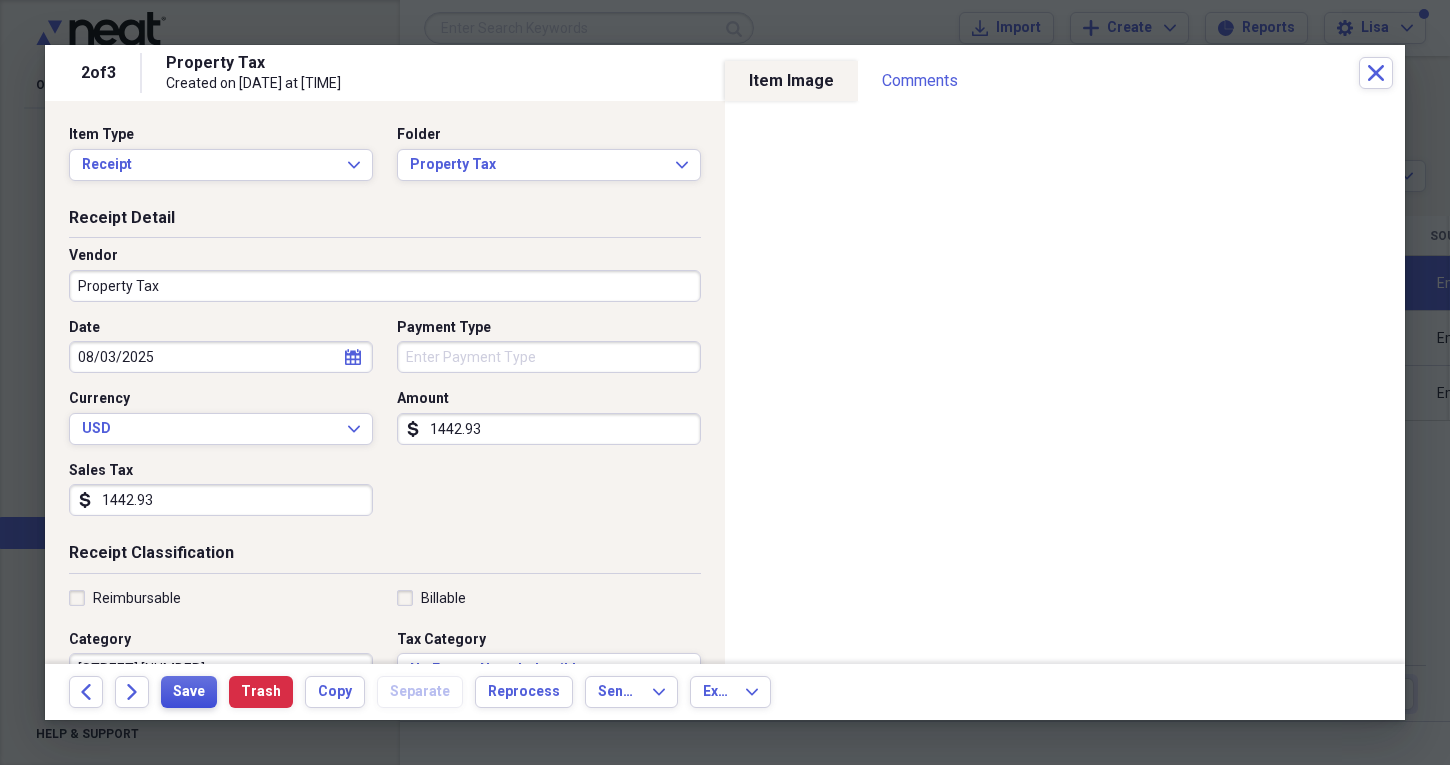 click on "Save" at bounding box center [189, 692] 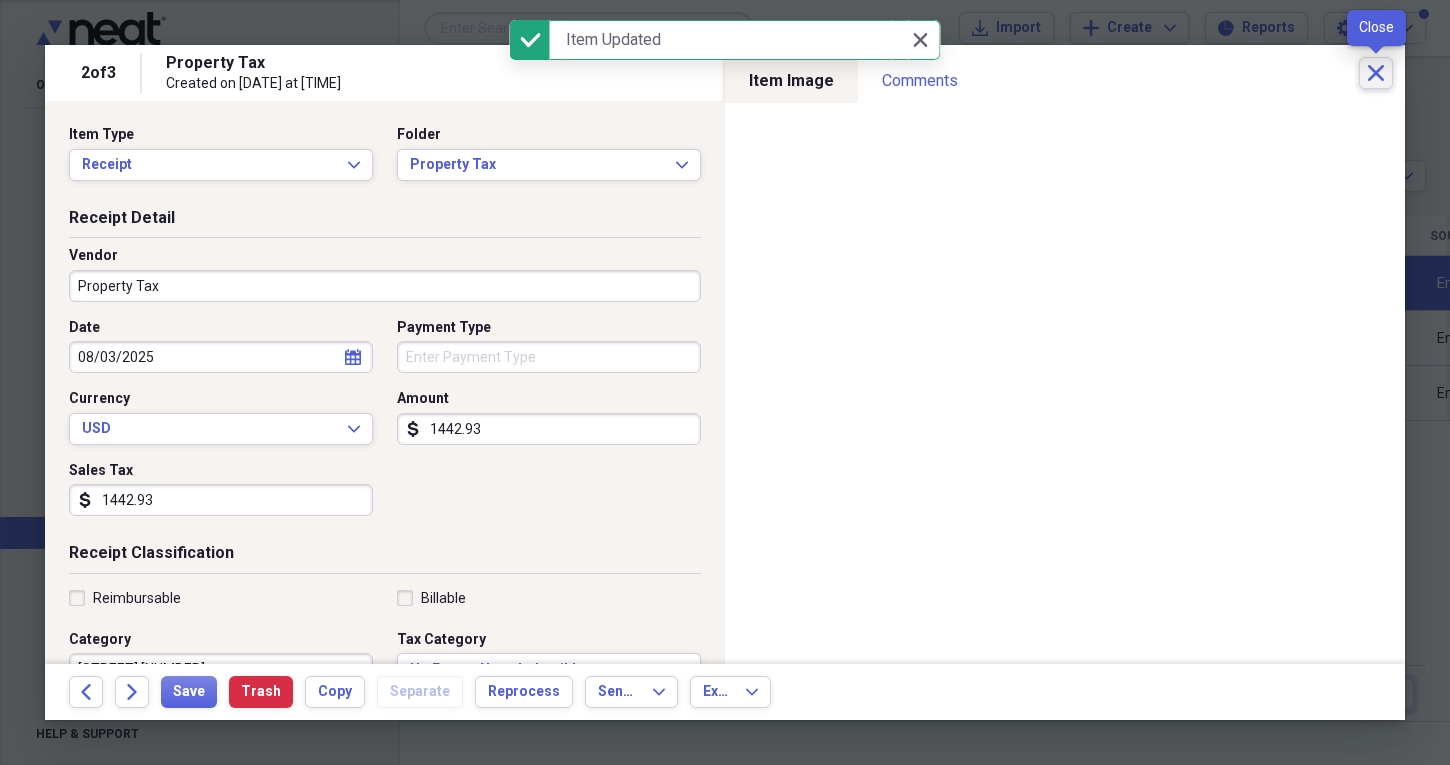 click 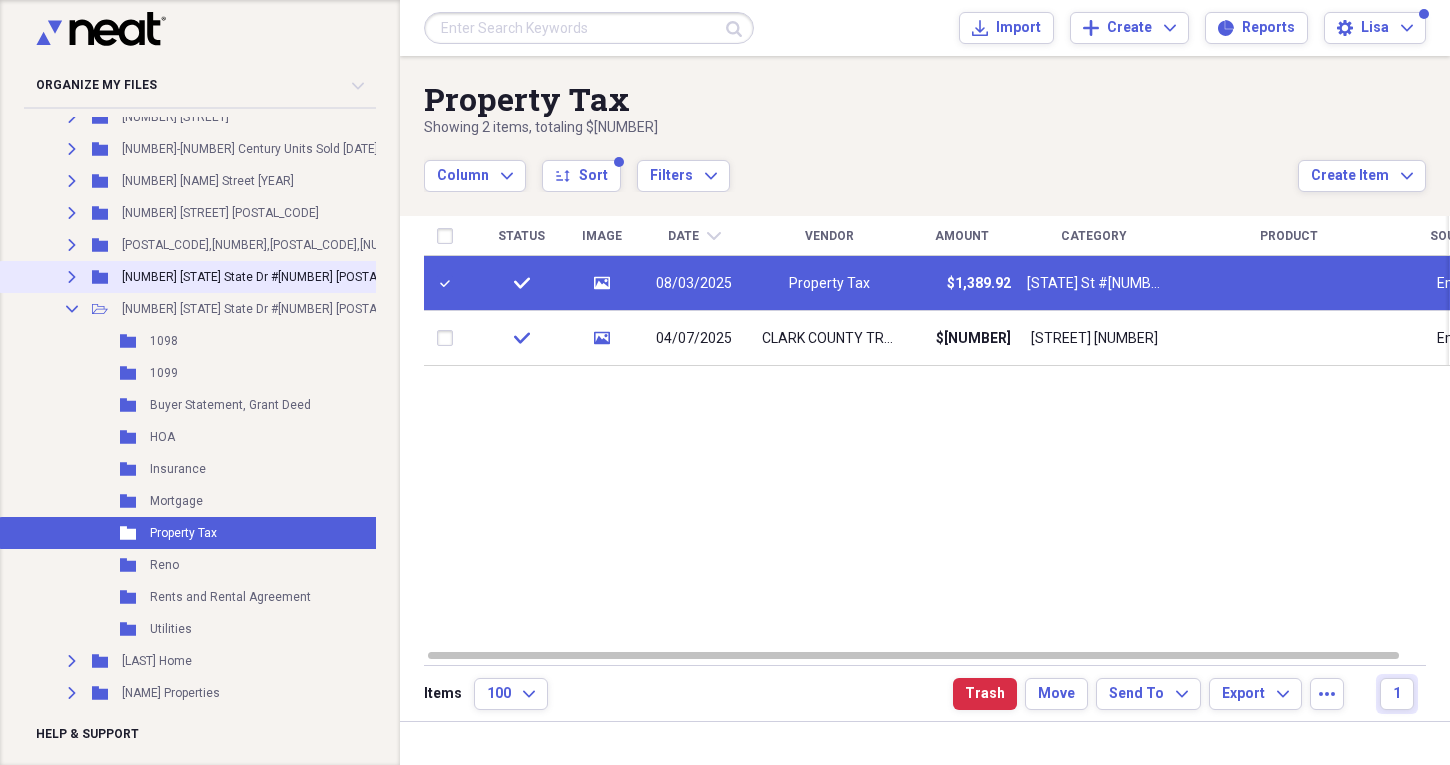 click on "Expand" 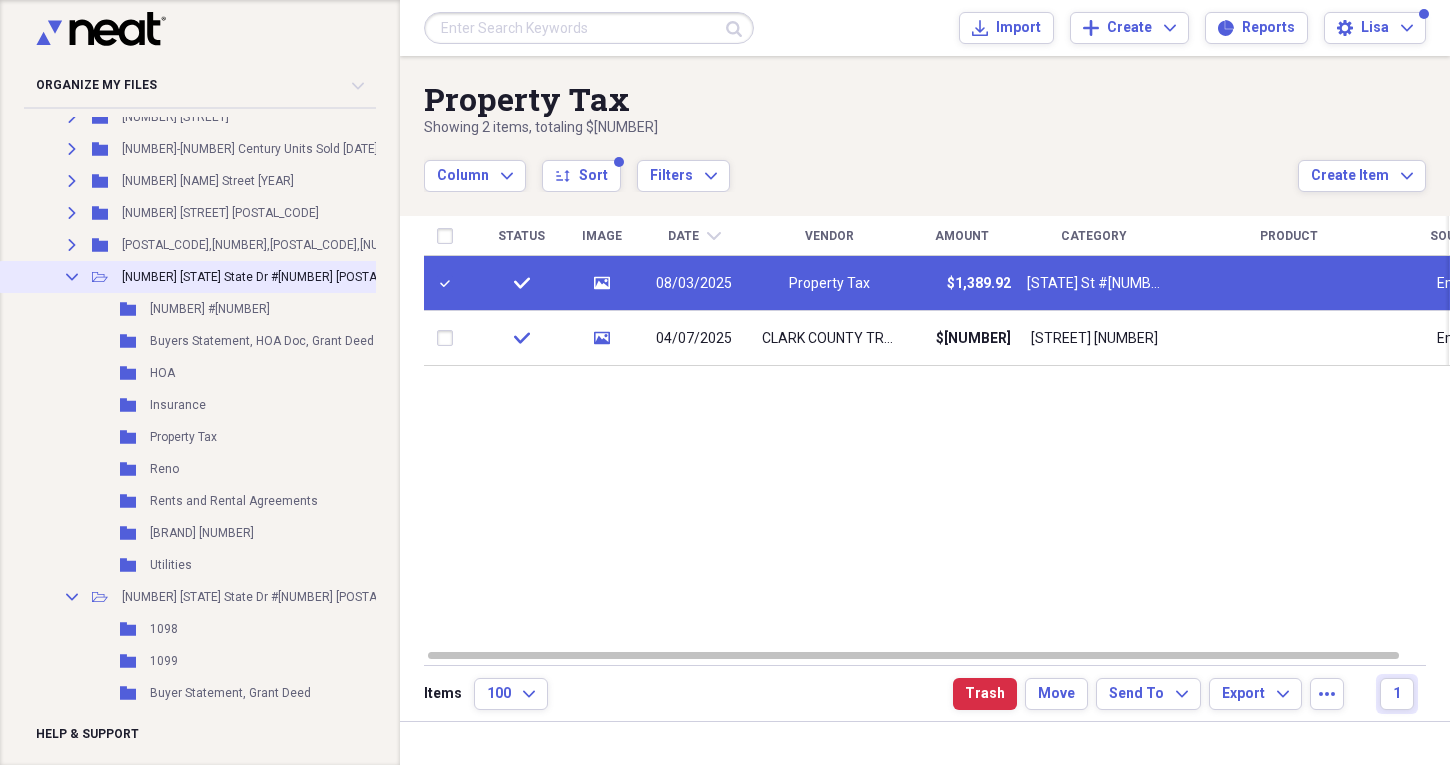 click 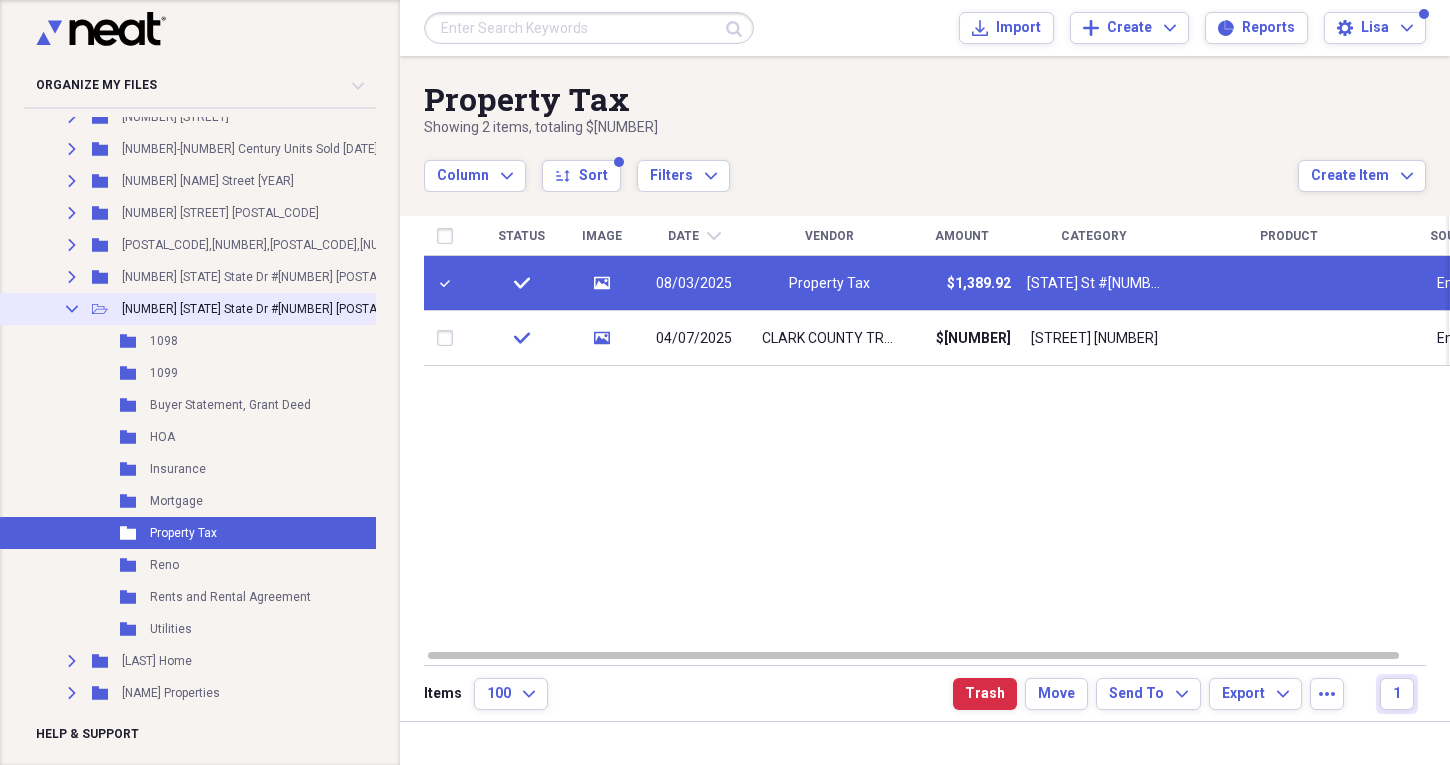 click on "Collapse" 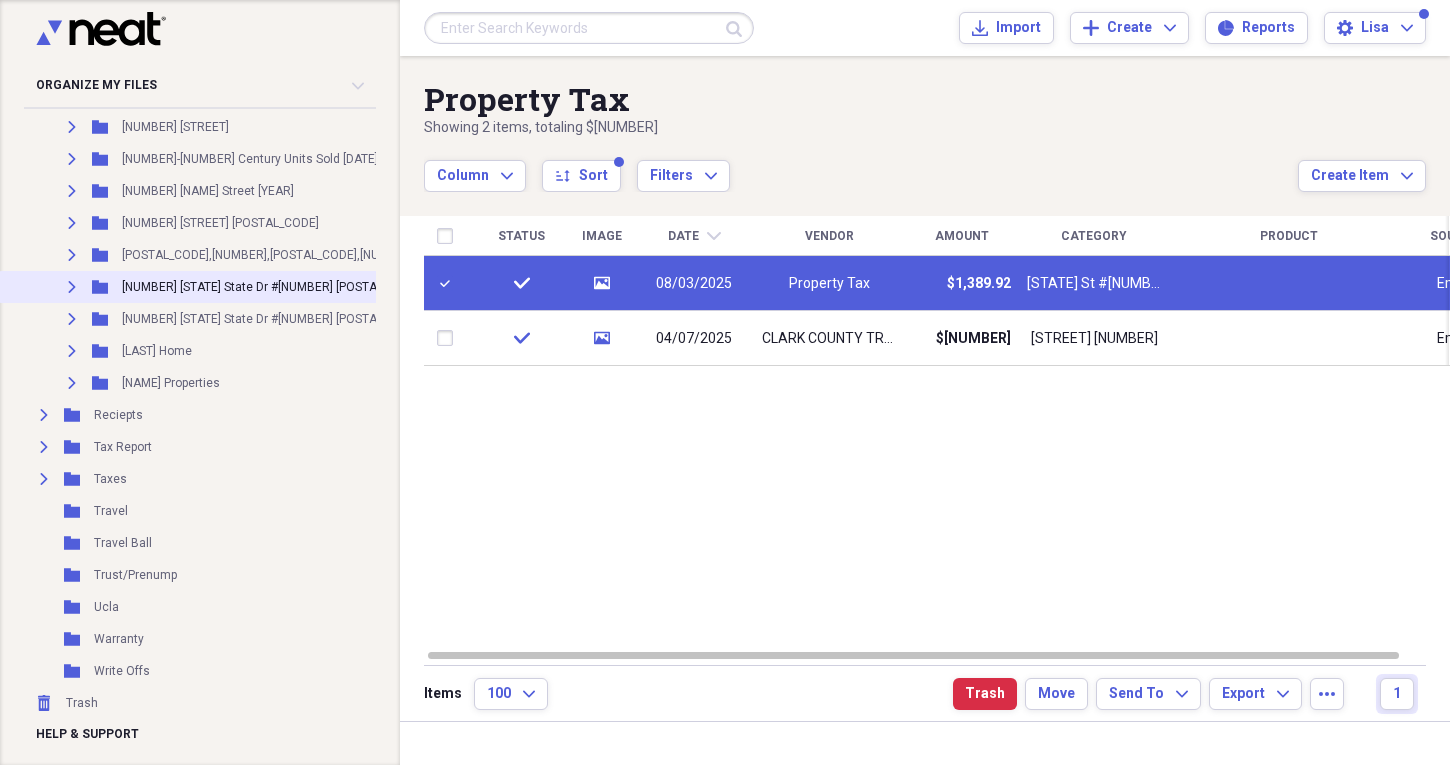click on "Expand" at bounding box center [72, 287] 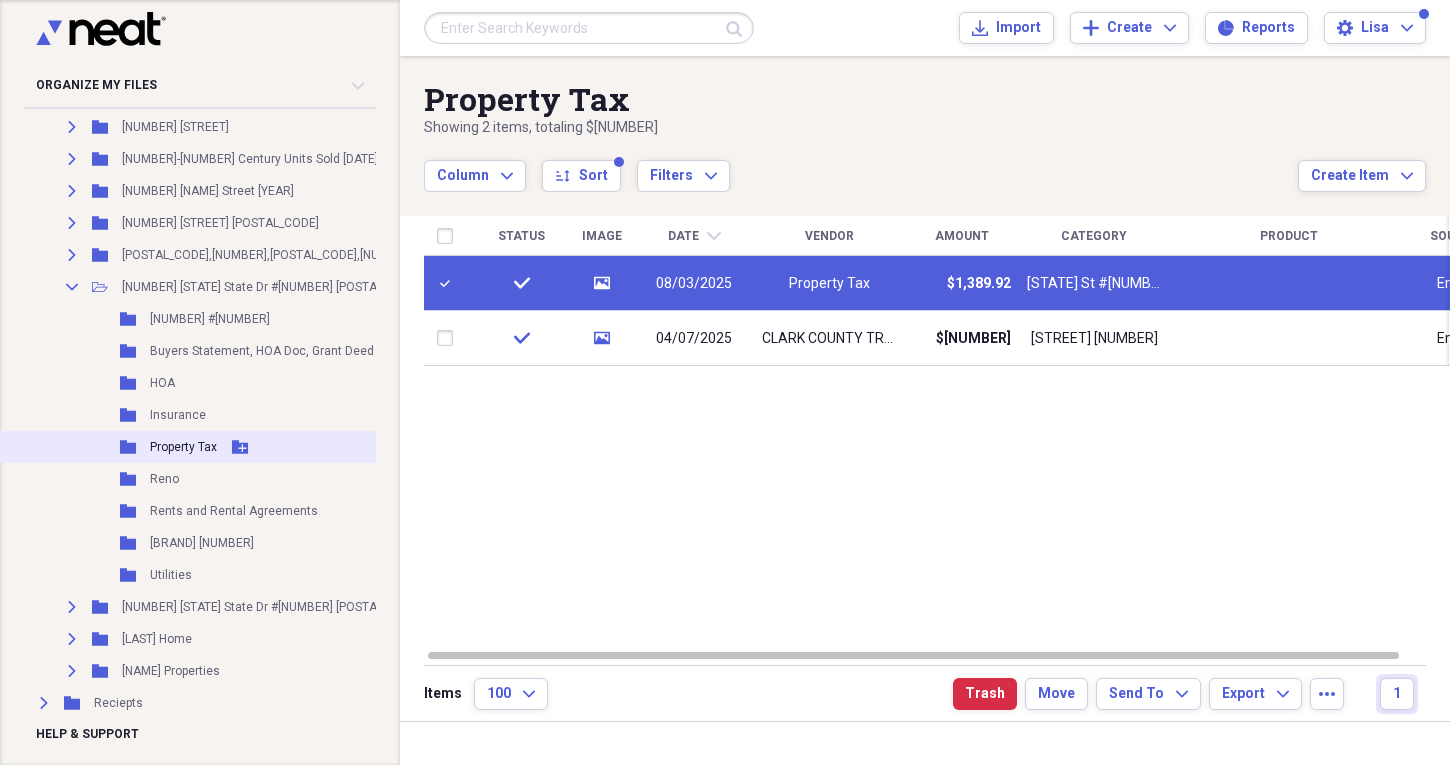 click on "Folder Property Tax Add Folder" at bounding box center (264, 447) 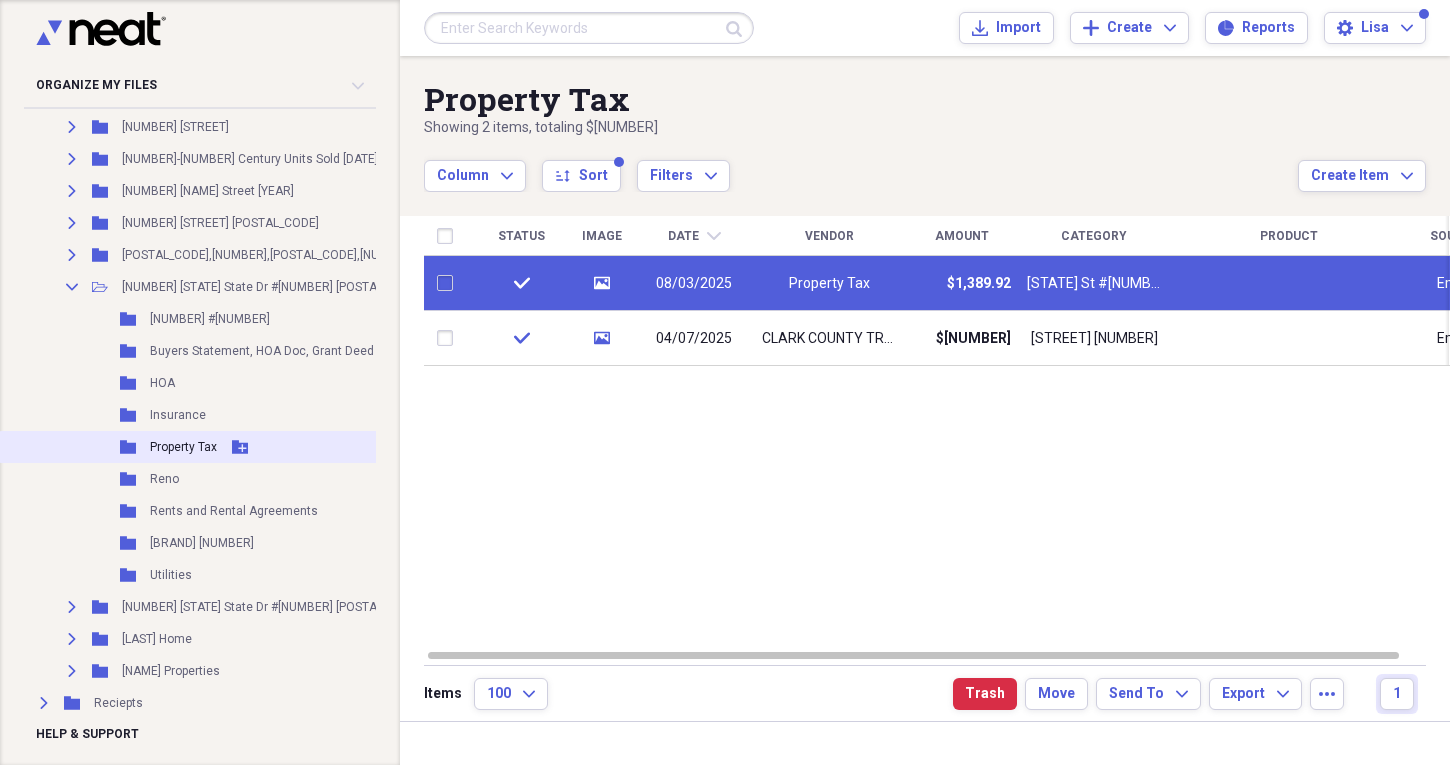 checkbox on "false" 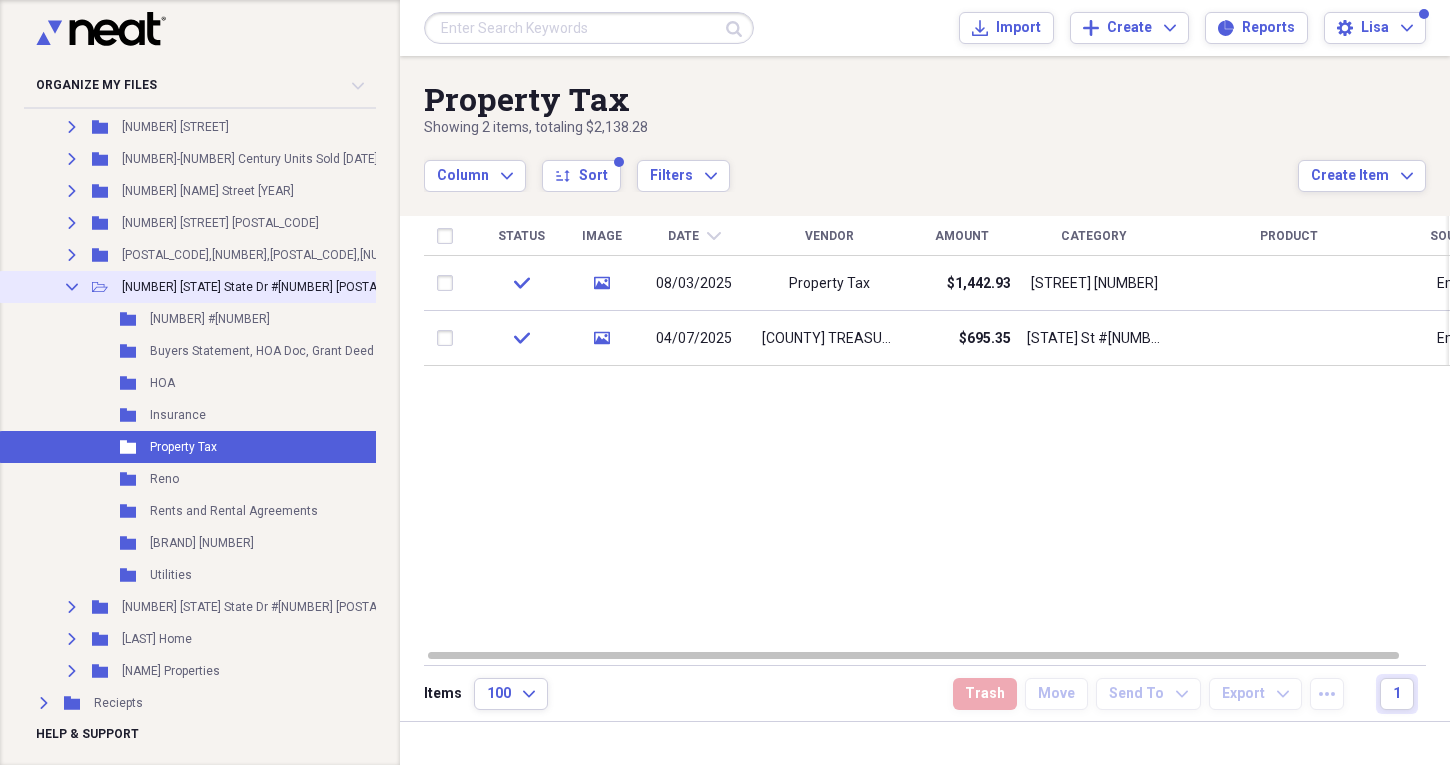 click on "Collapse" 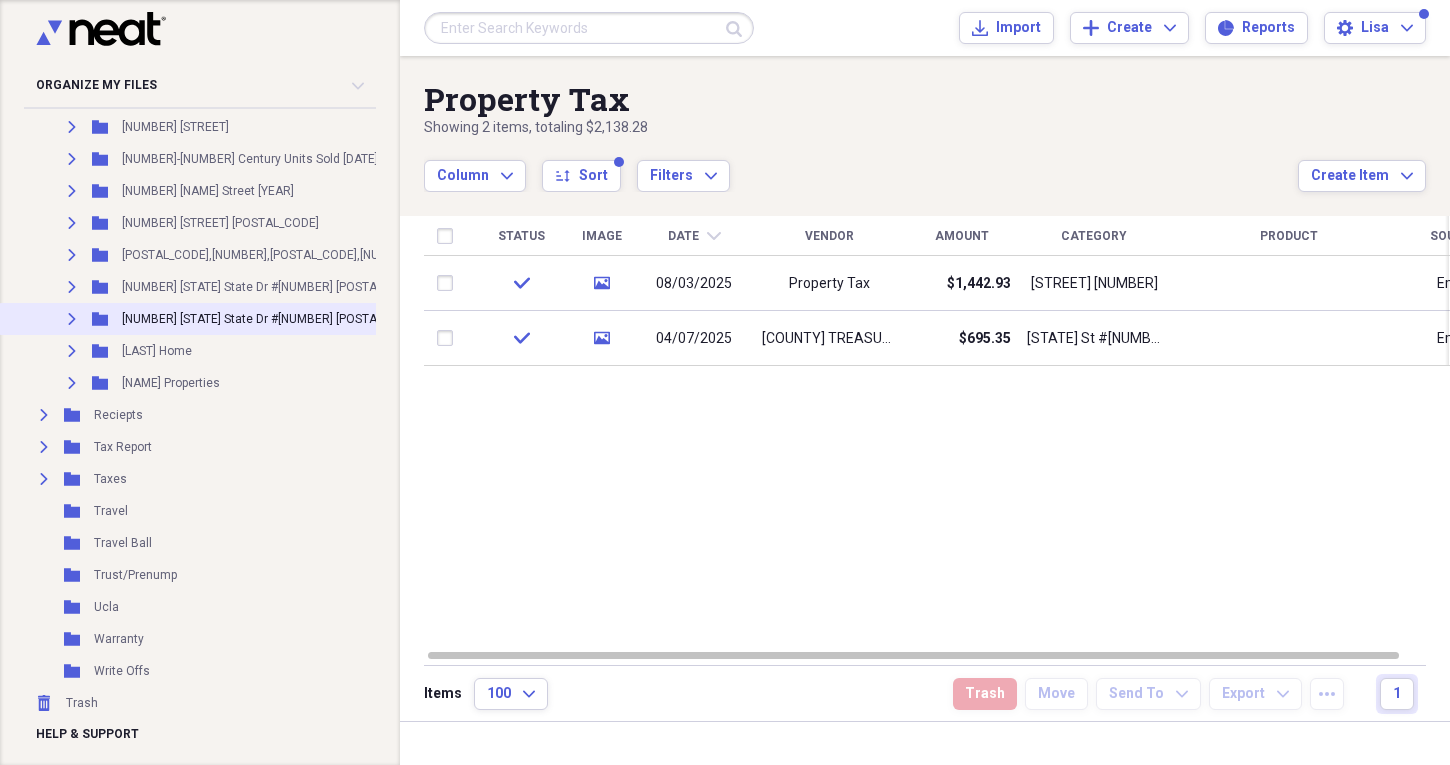 click on "Expand" 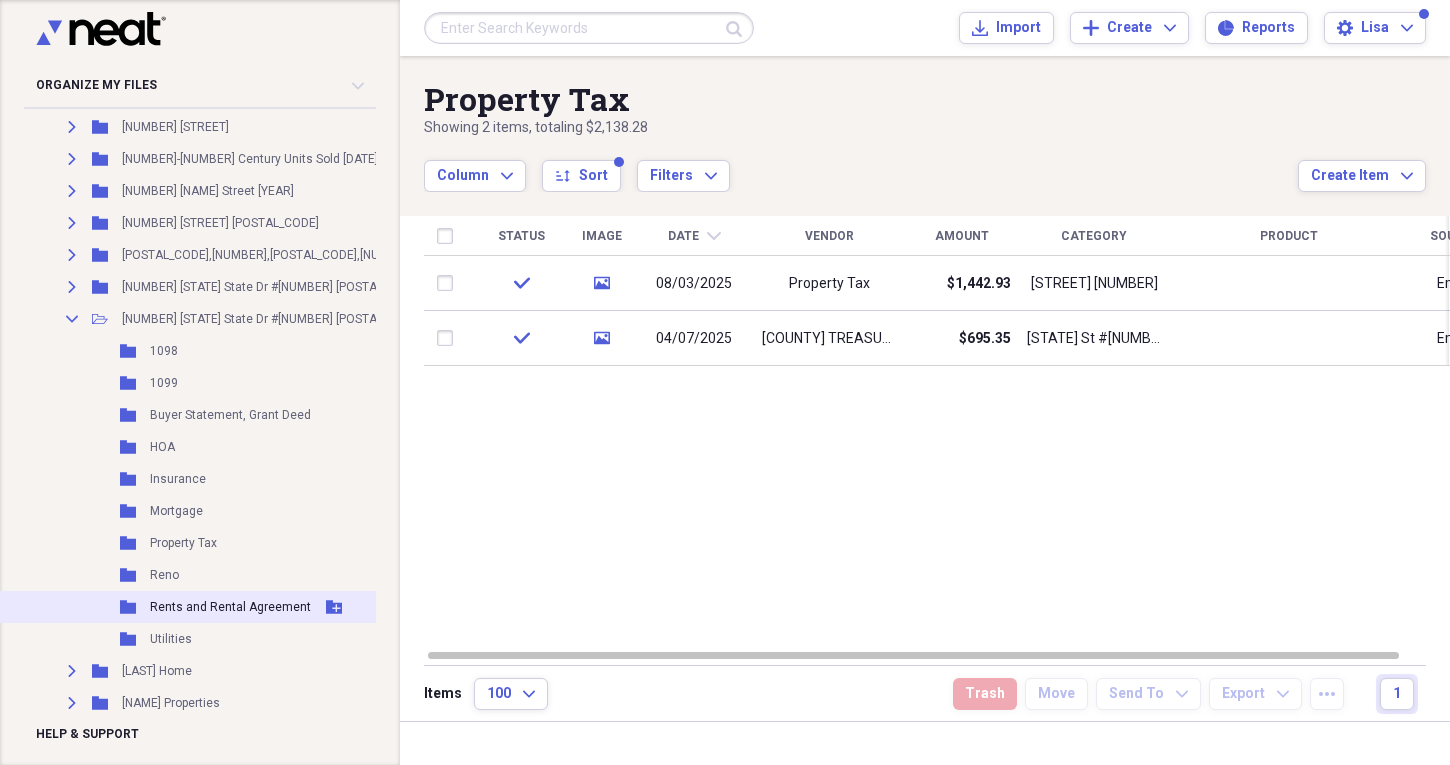 click on "Rents and Rental Agreement" at bounding box center [230, 607] 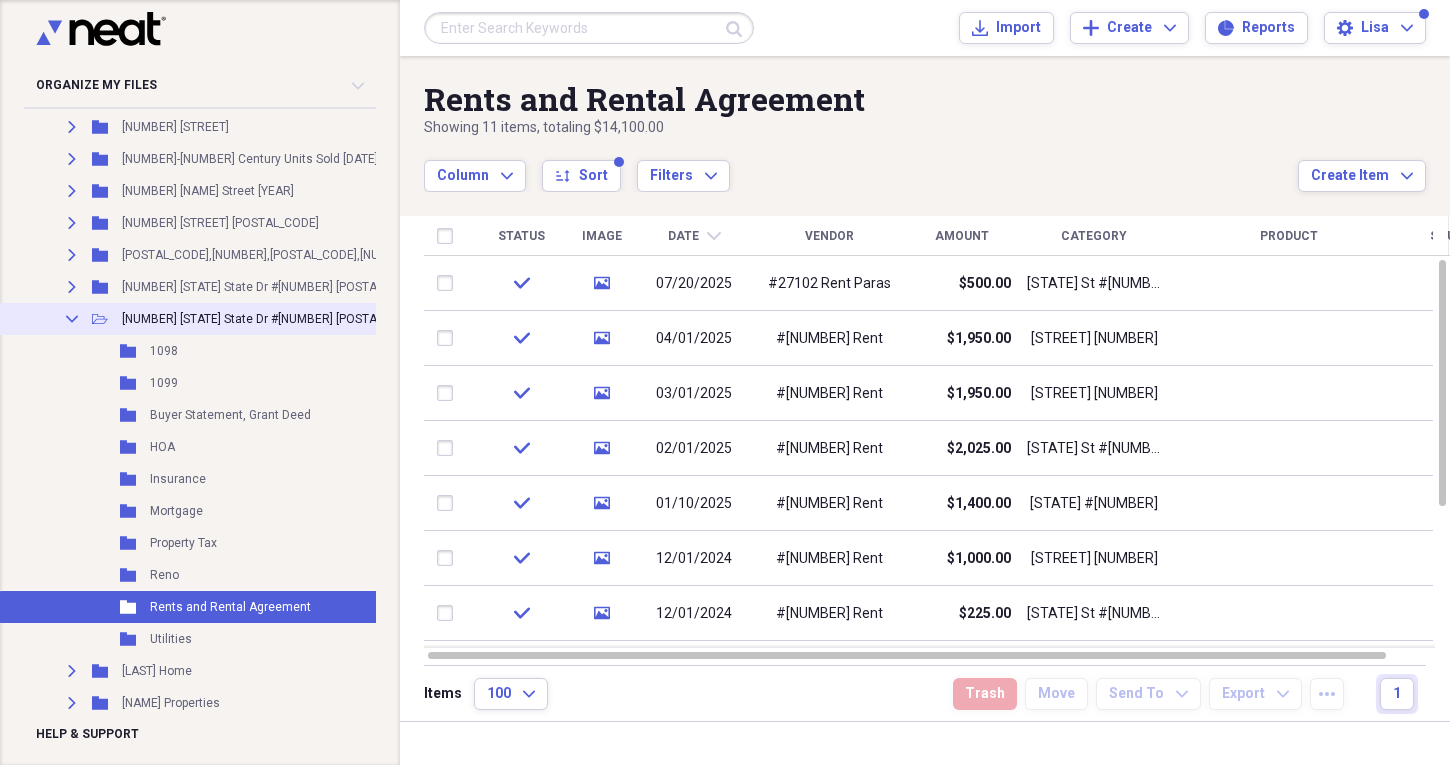 click on "Collapse" 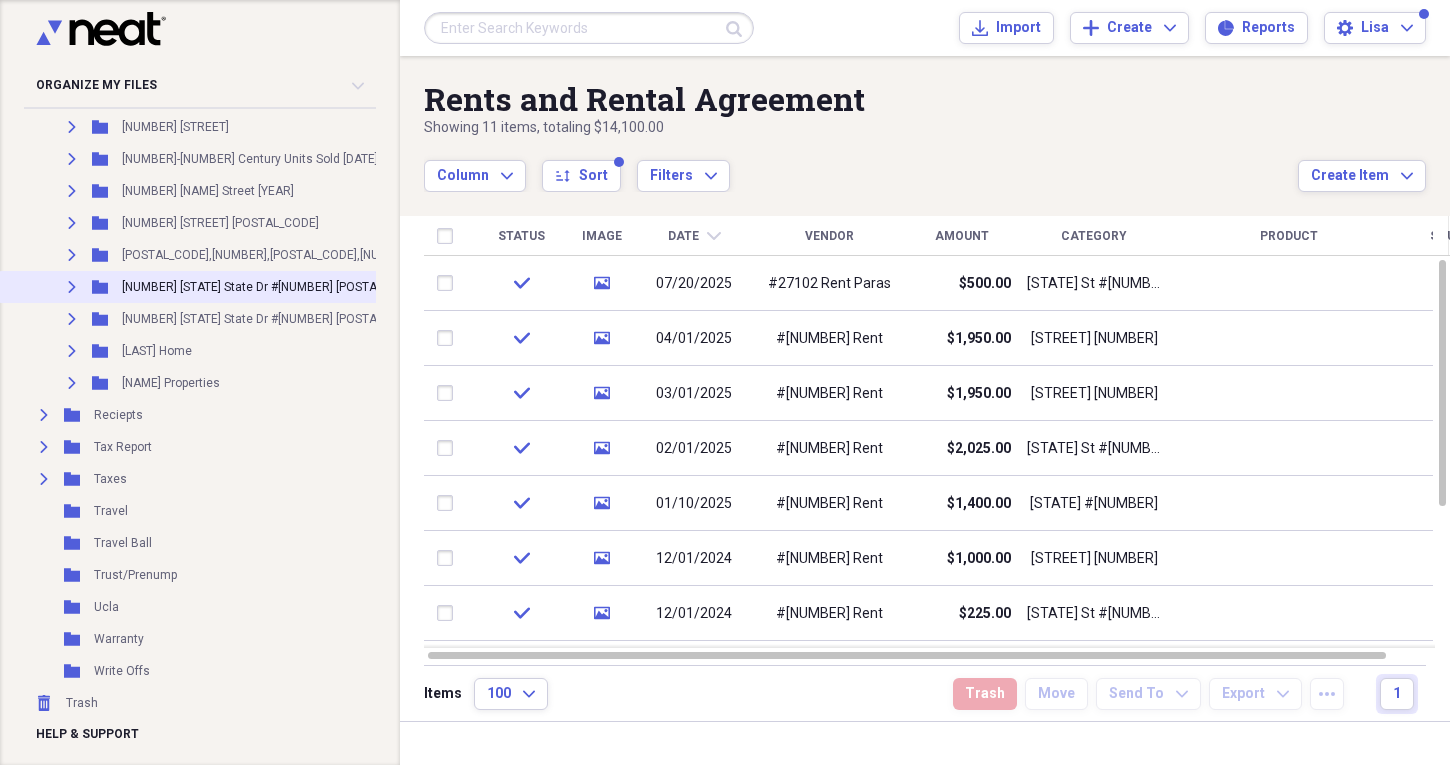 click 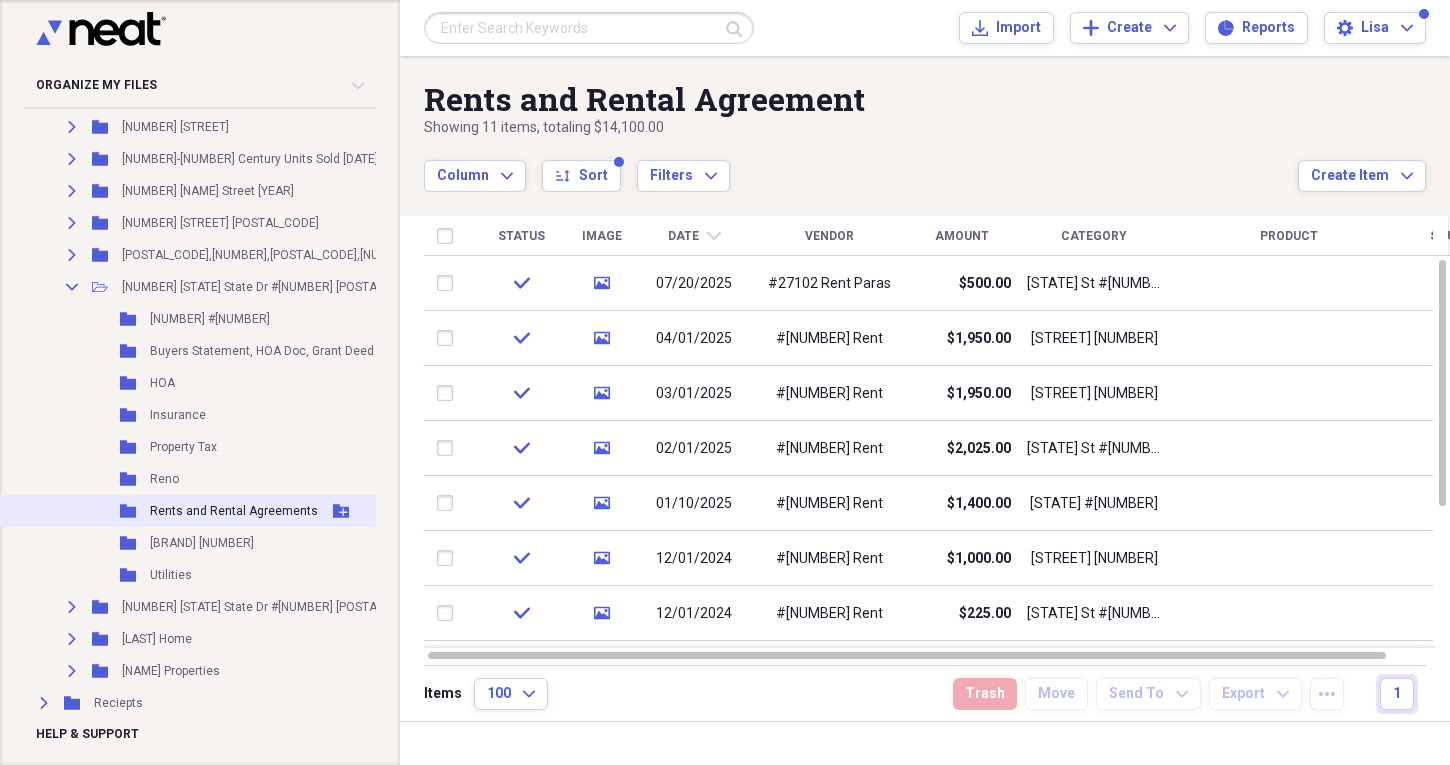 click on "Rents and Rental Agreements" at bounding box center (234, 511) 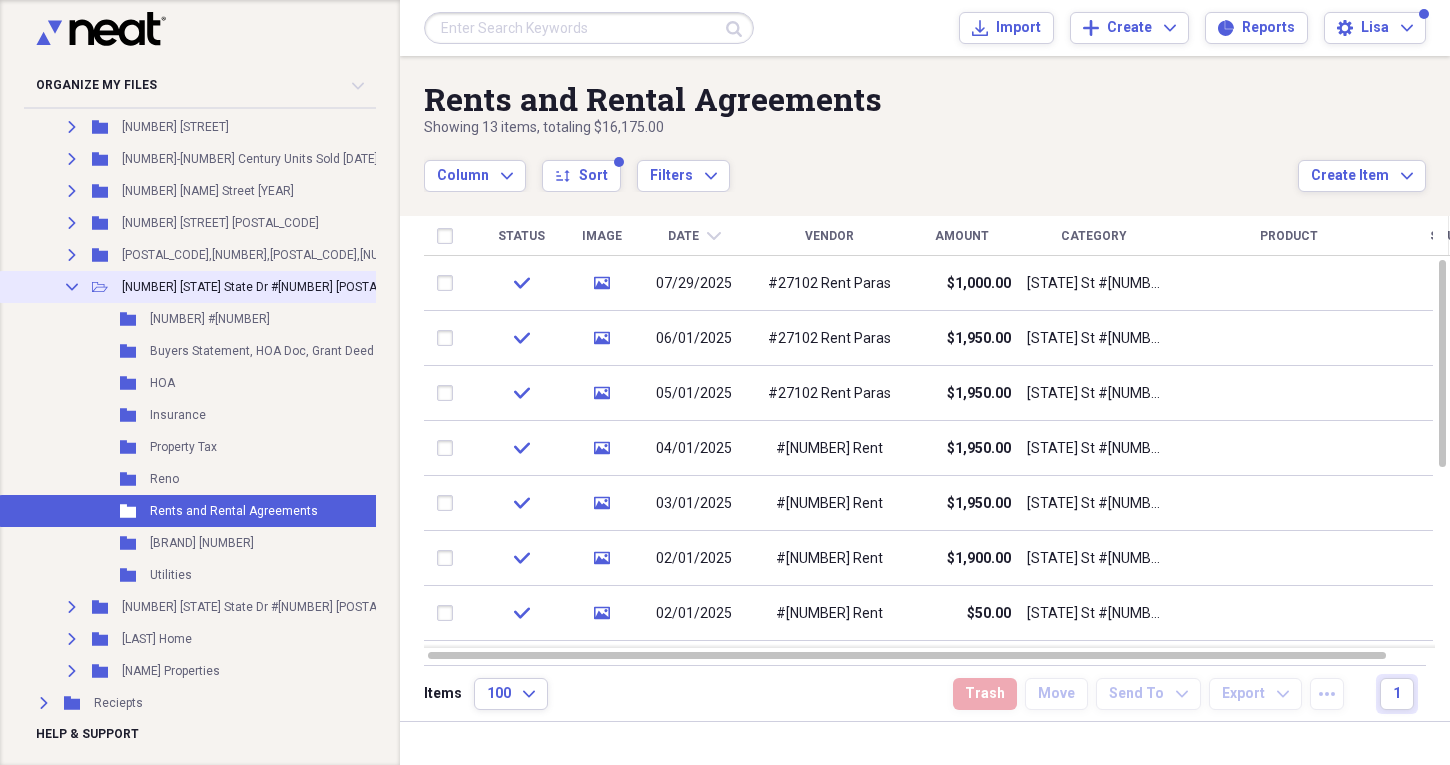 click 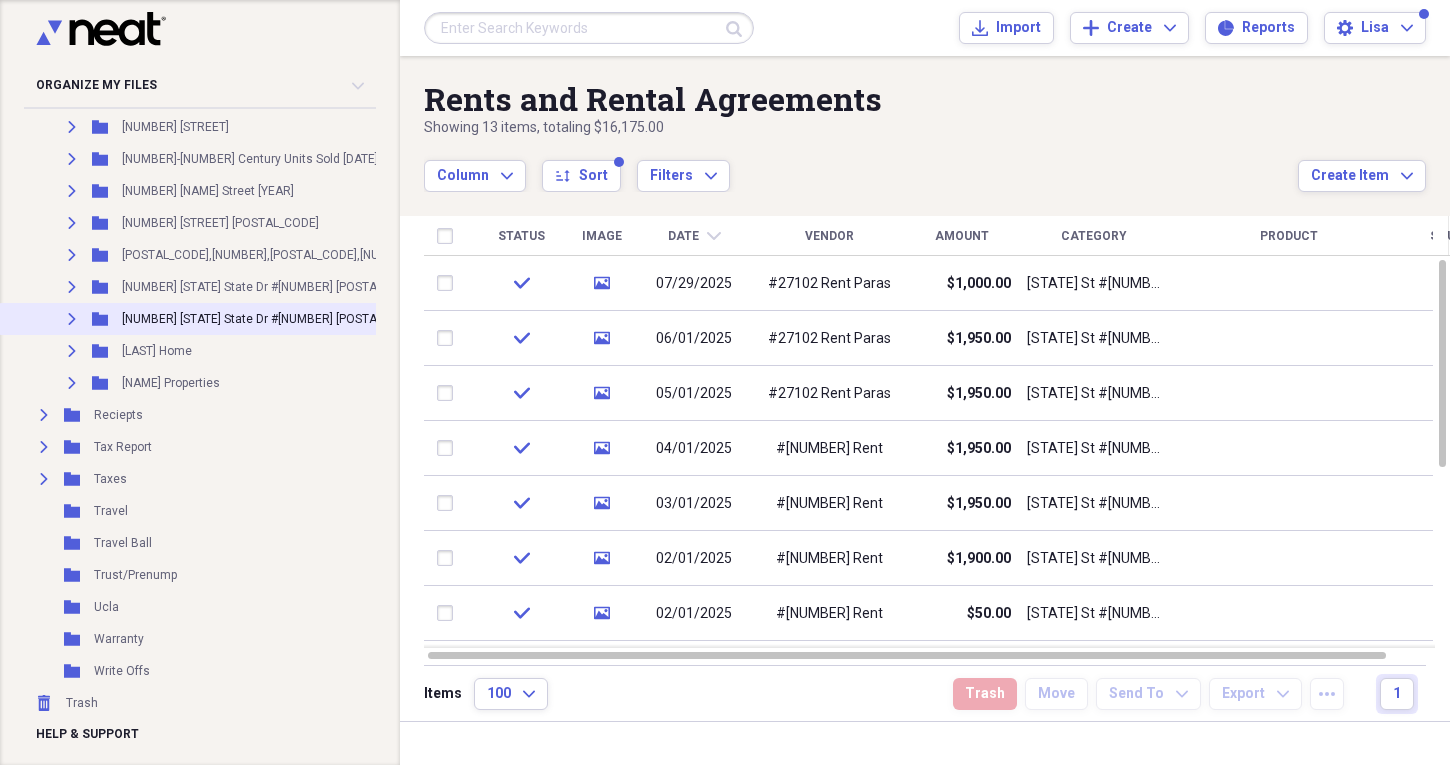 click on "Expand" 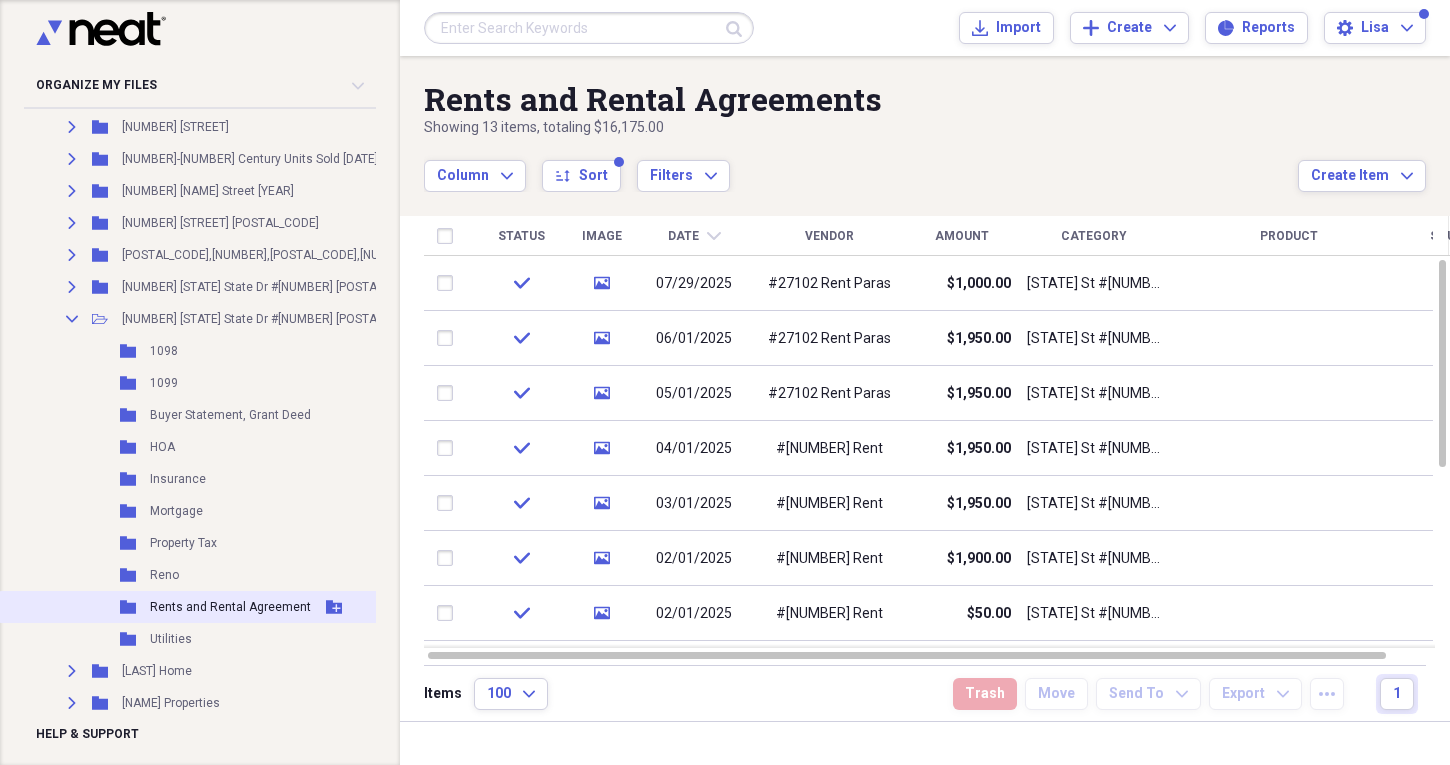 click on "Rents and Rental Agreement" at bounding box center (230, 607) 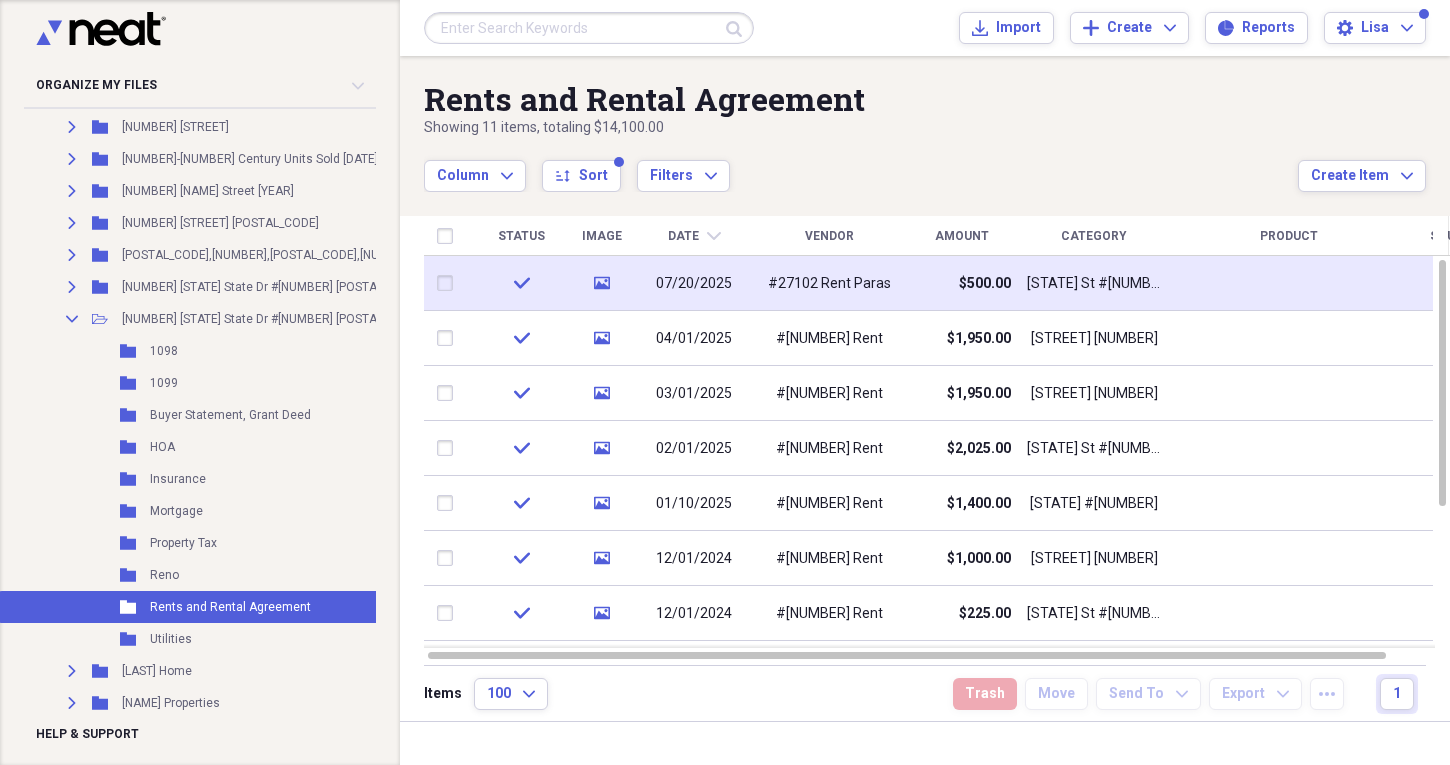 click on "07/20/2025" at bounding box center (694, 283) 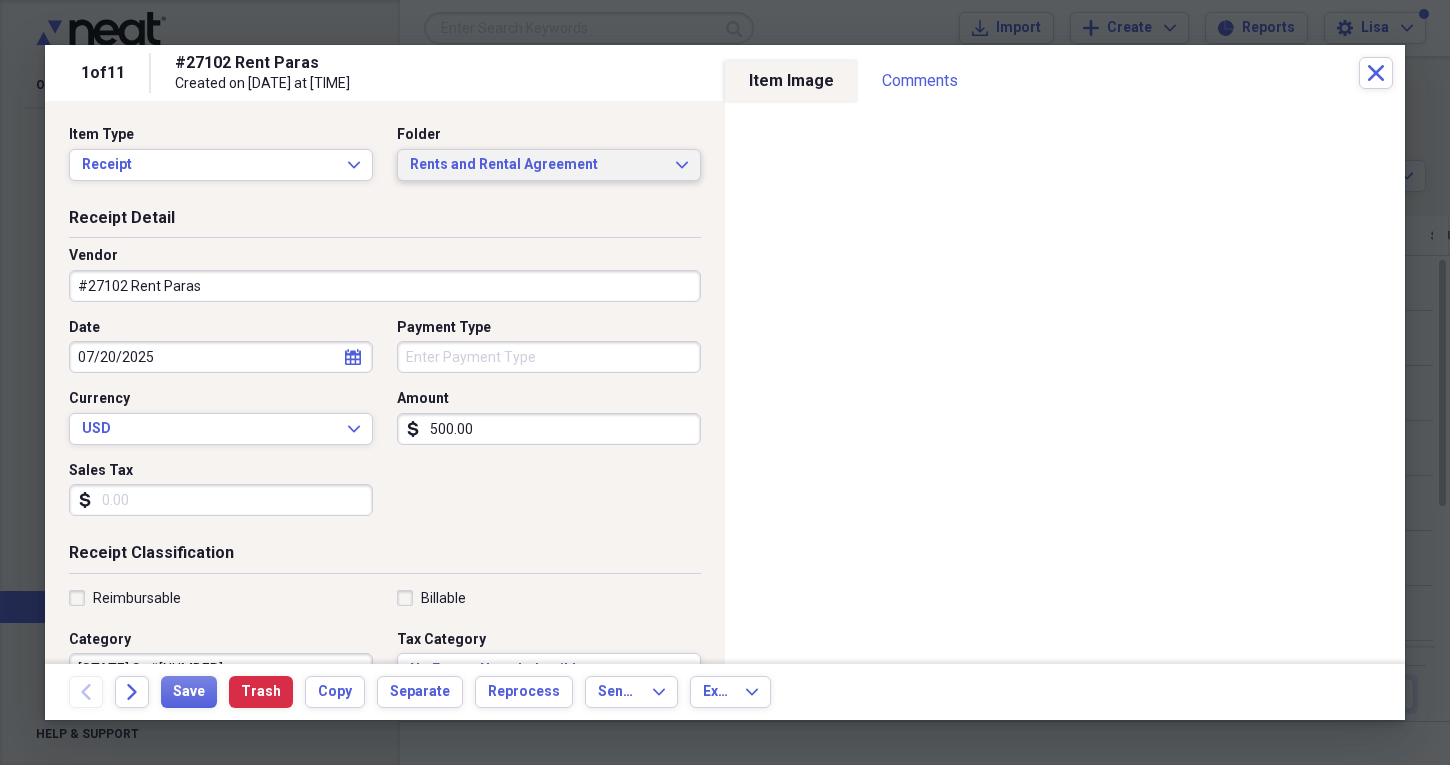 click on "Rents and Rental Agreement Expand" at bounding box center (549, 165) 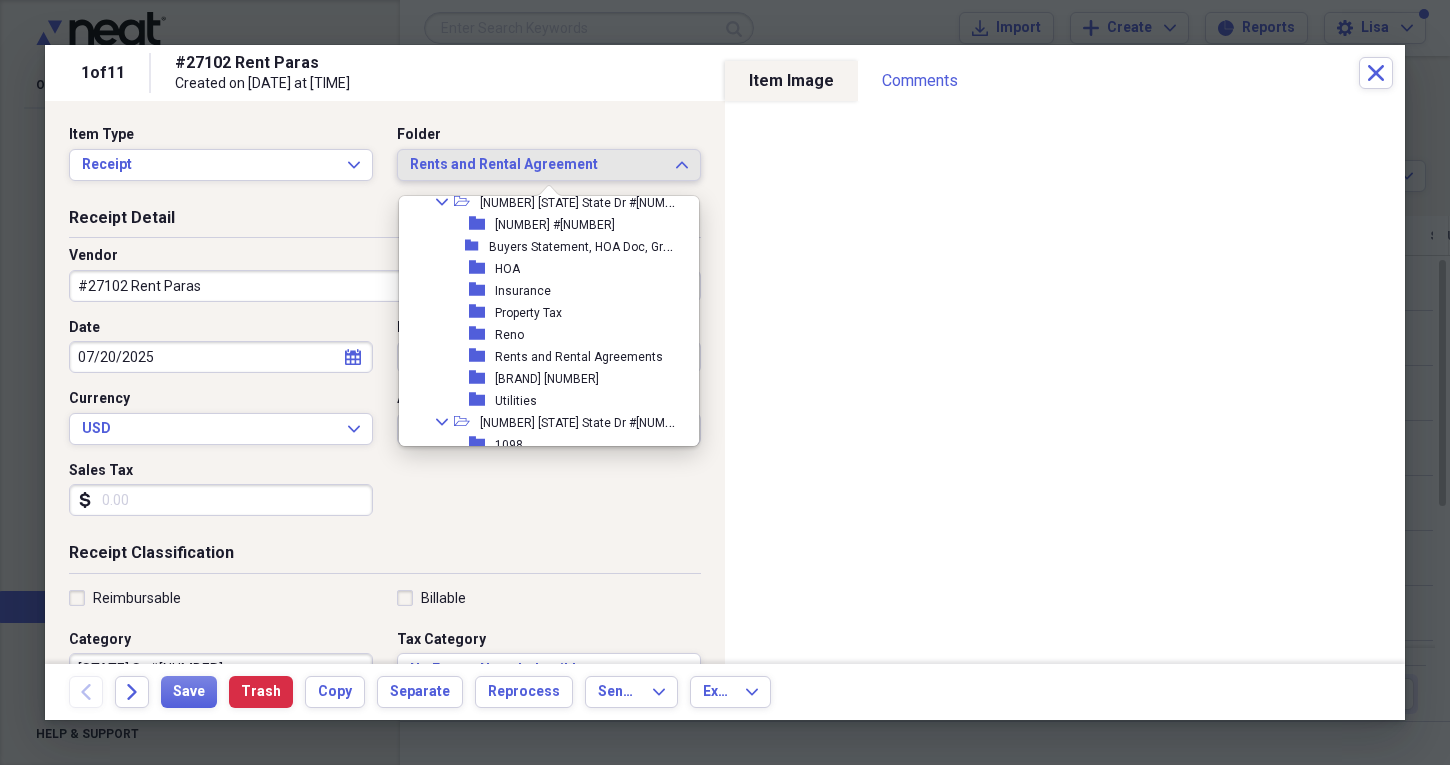 scroll, scrollTop: 1101, scrollLeft: 0, axis: vertical 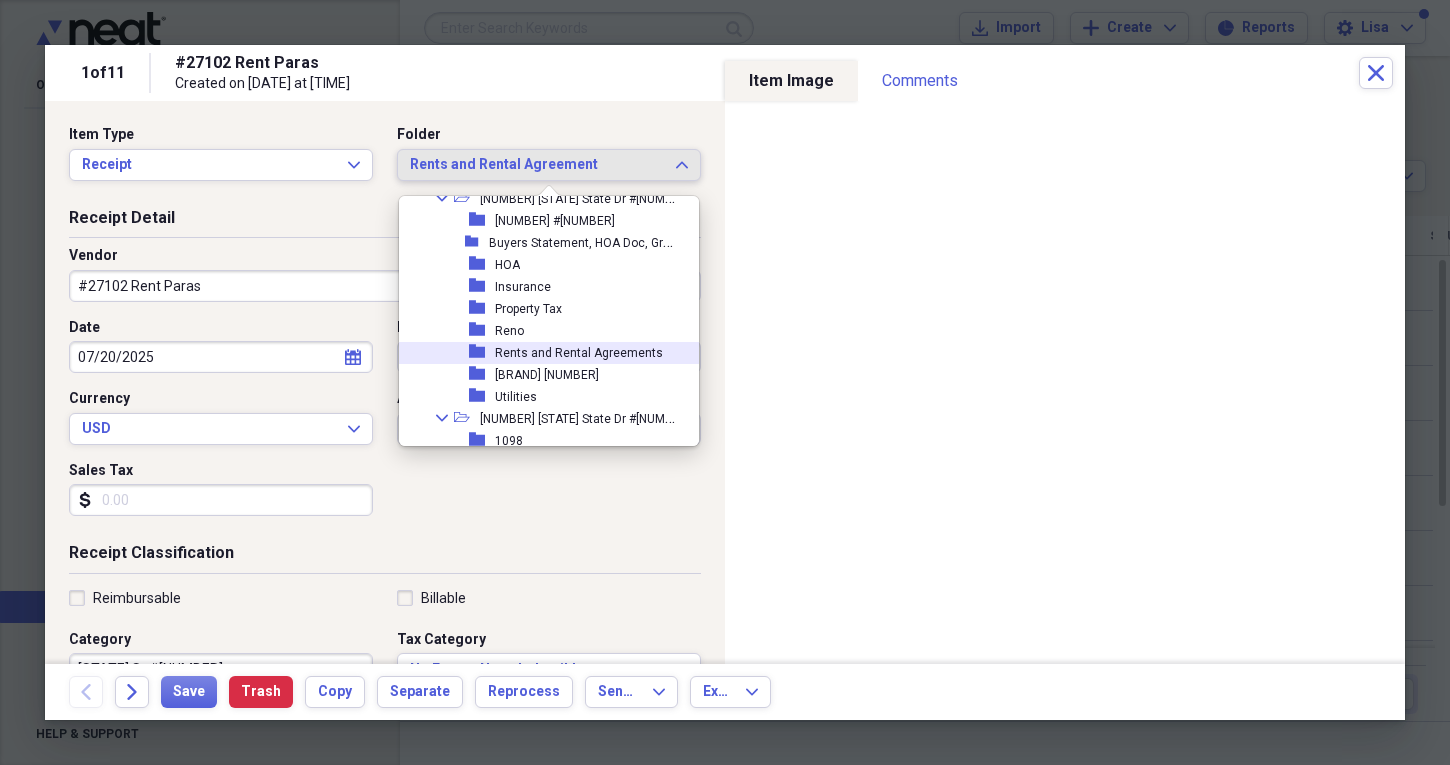 click on "Rents and Rental Agreements" at bounding box center [579, 353] 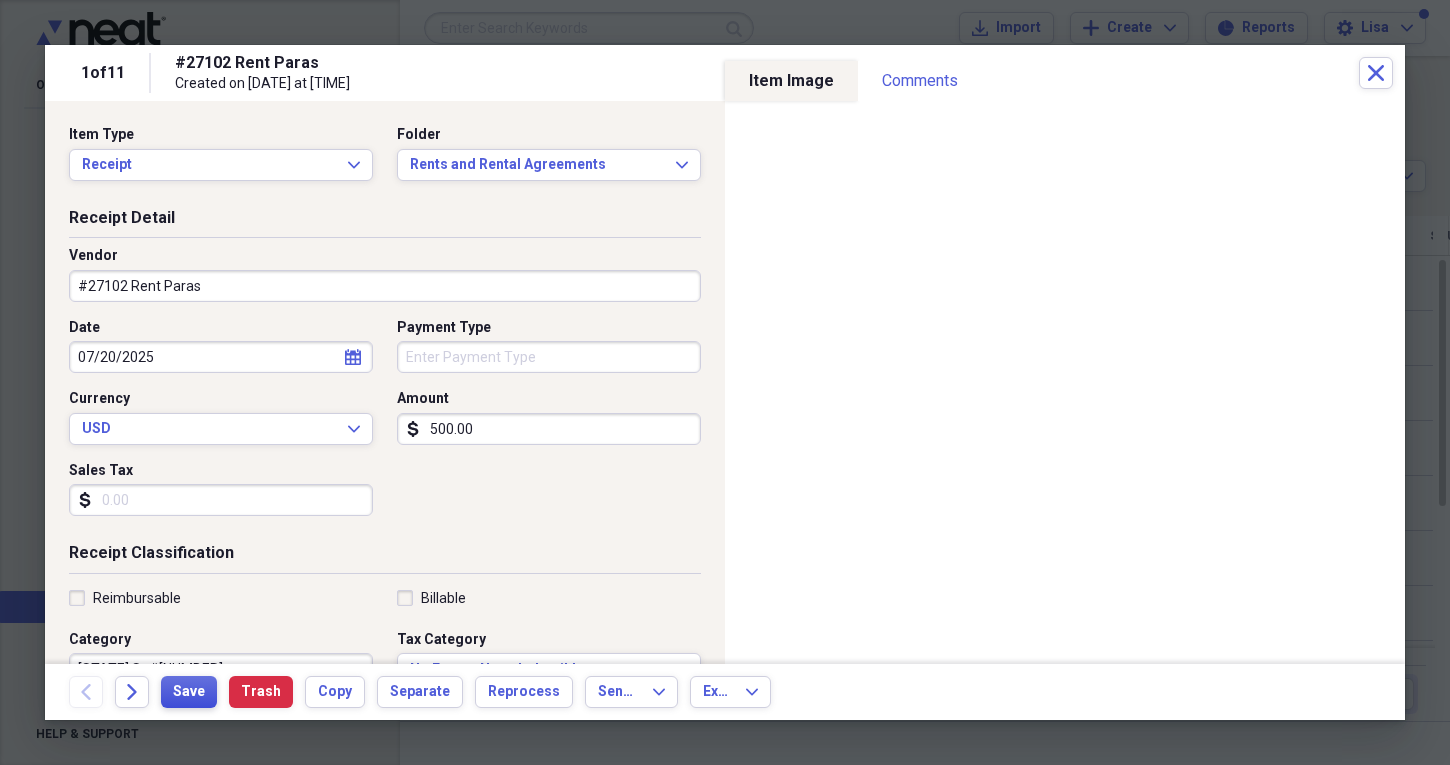 click on "Save" at bounding box center (189, 692) 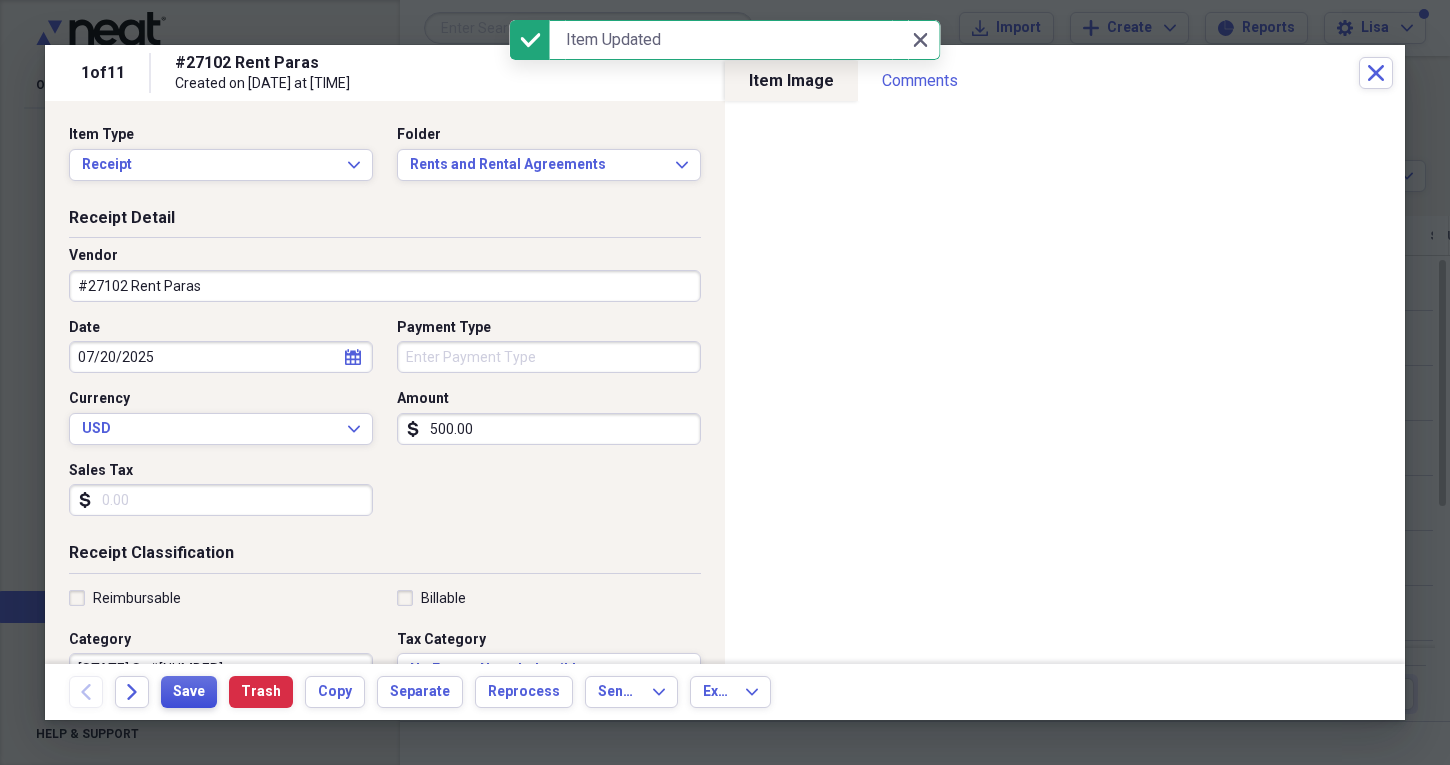 click on "Save" at bounding box center (189, 692) 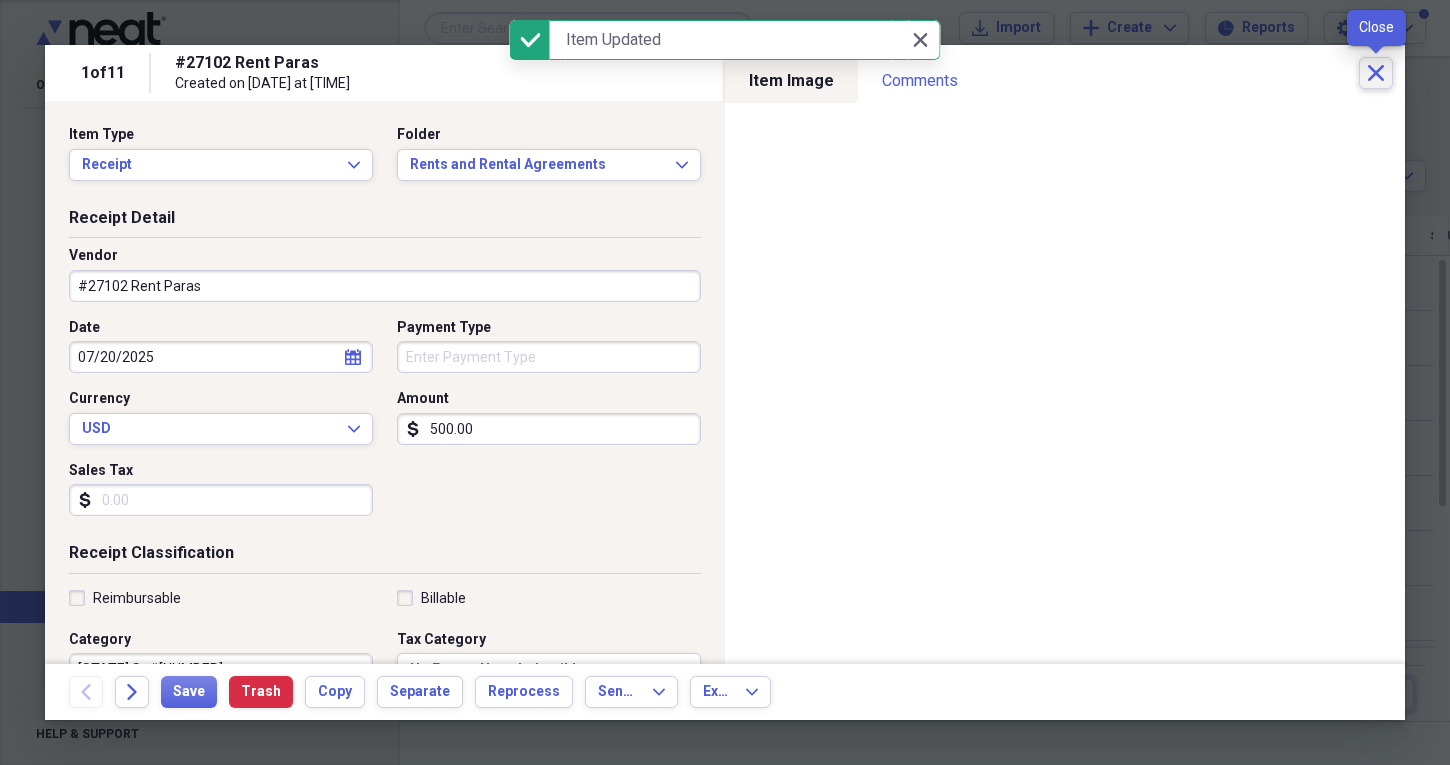 click on "Close" 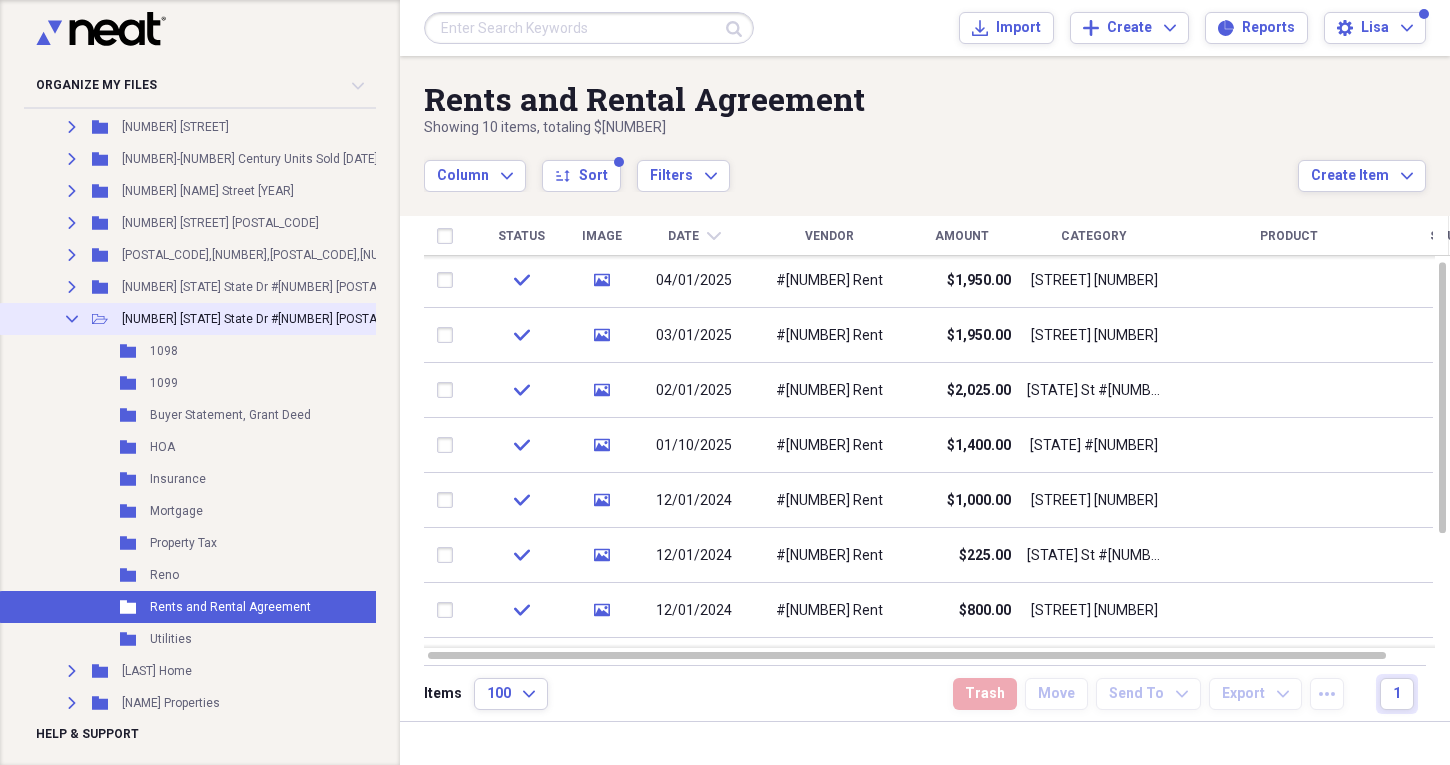click on "Collapse" 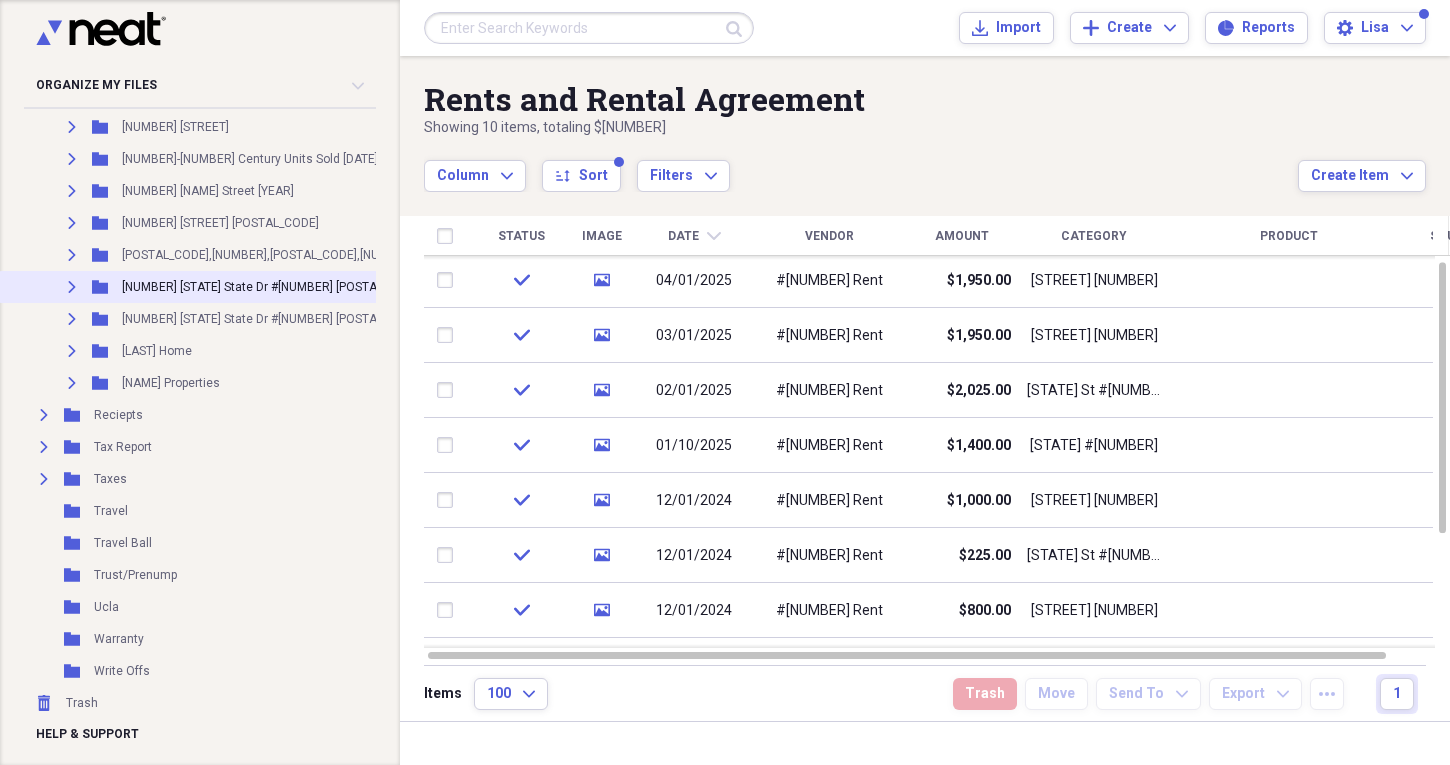 click on "Expand" 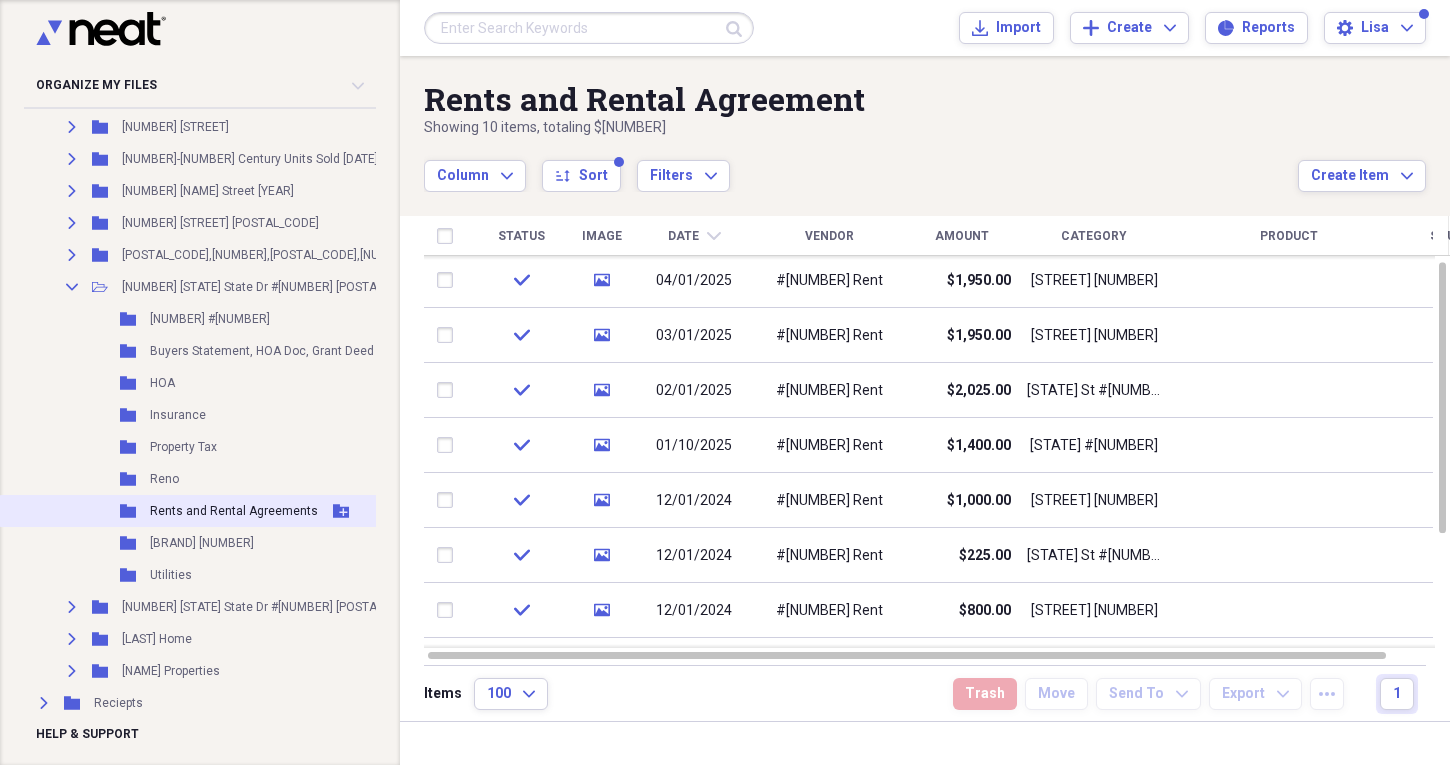 click on "Rents and Rental Agreements" at bounding box center (234, 511) 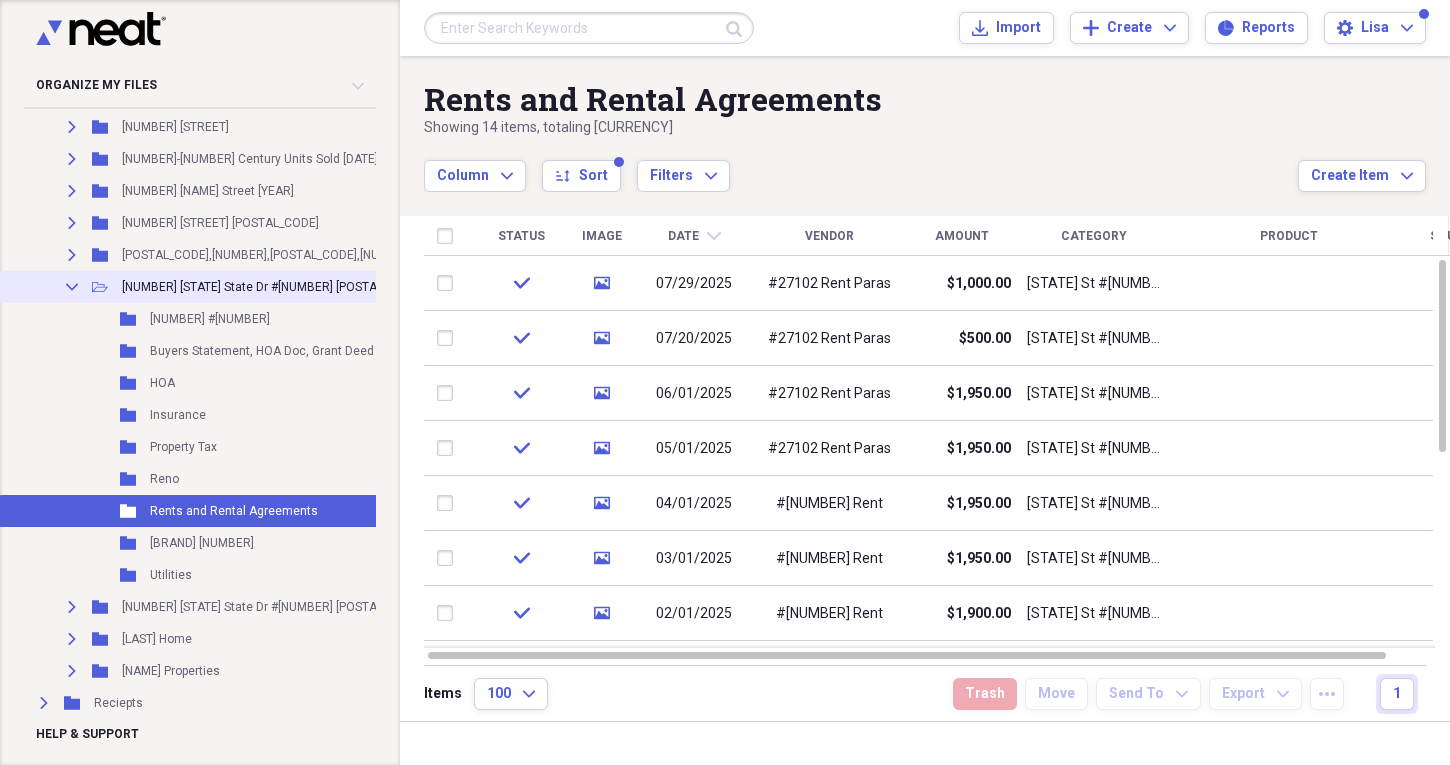 click on "[NUMBER] [STATE] State Dr #[NUMBER] [POSTAL CODE] [DATE]" at bounding box center (290, 287) 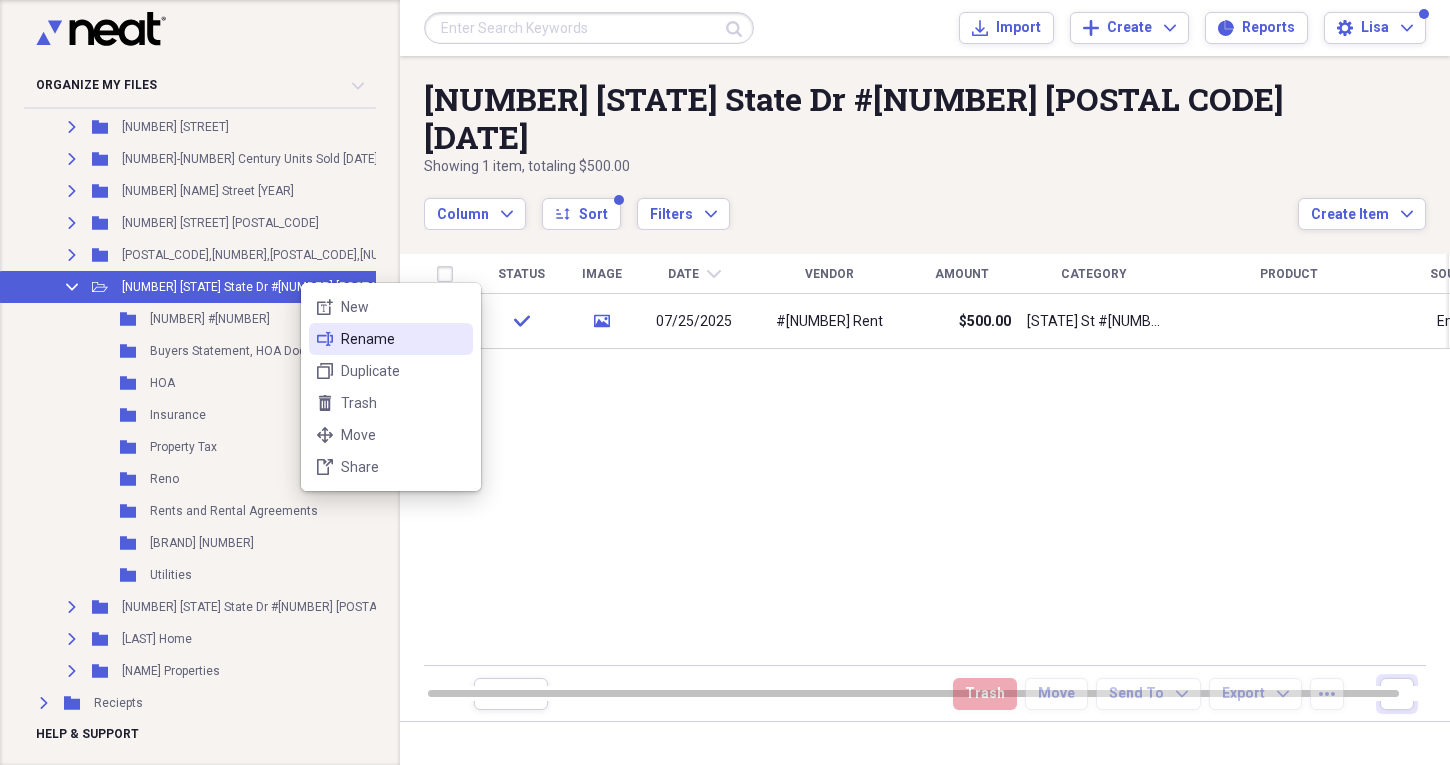 click on "Rename" at bounding box center [403, 339] 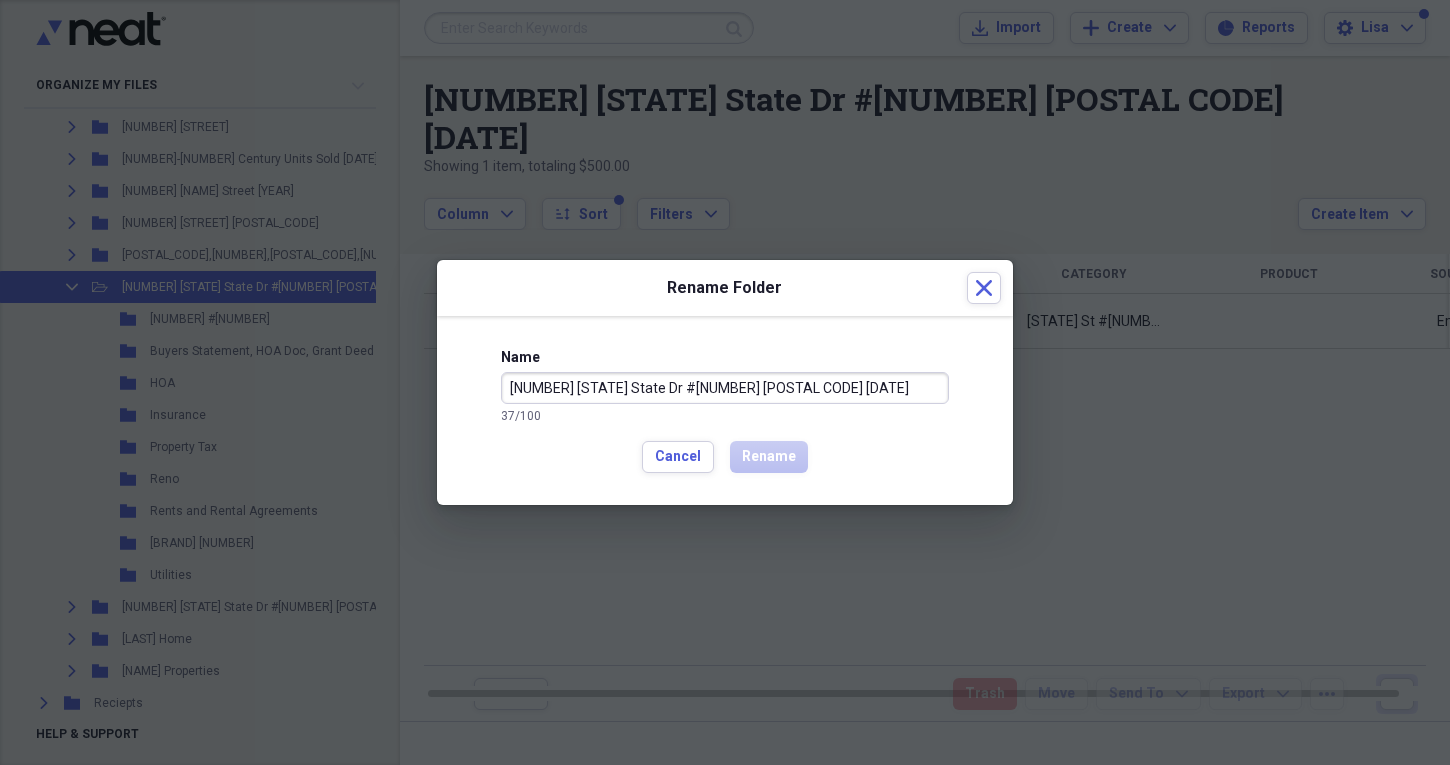 click on "[NUMBER] [STATE] State Dr #[NUMBER] [POSTAL CODE] [DATE]" at bounding box center [725, 388] 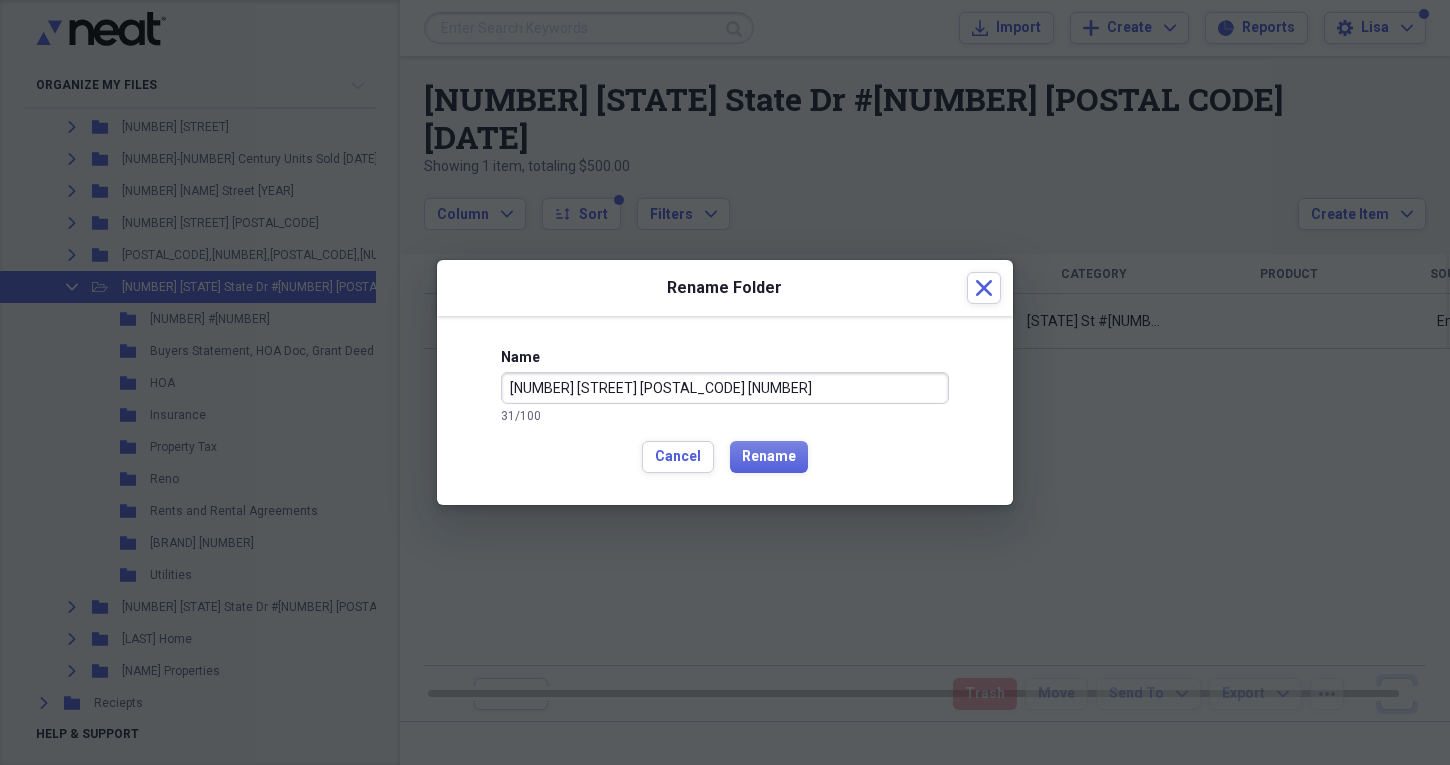 click on "[NUMBER] [STREET] [POSTAL_CODE] [NUMBER]" at bounding box center (725, 388) 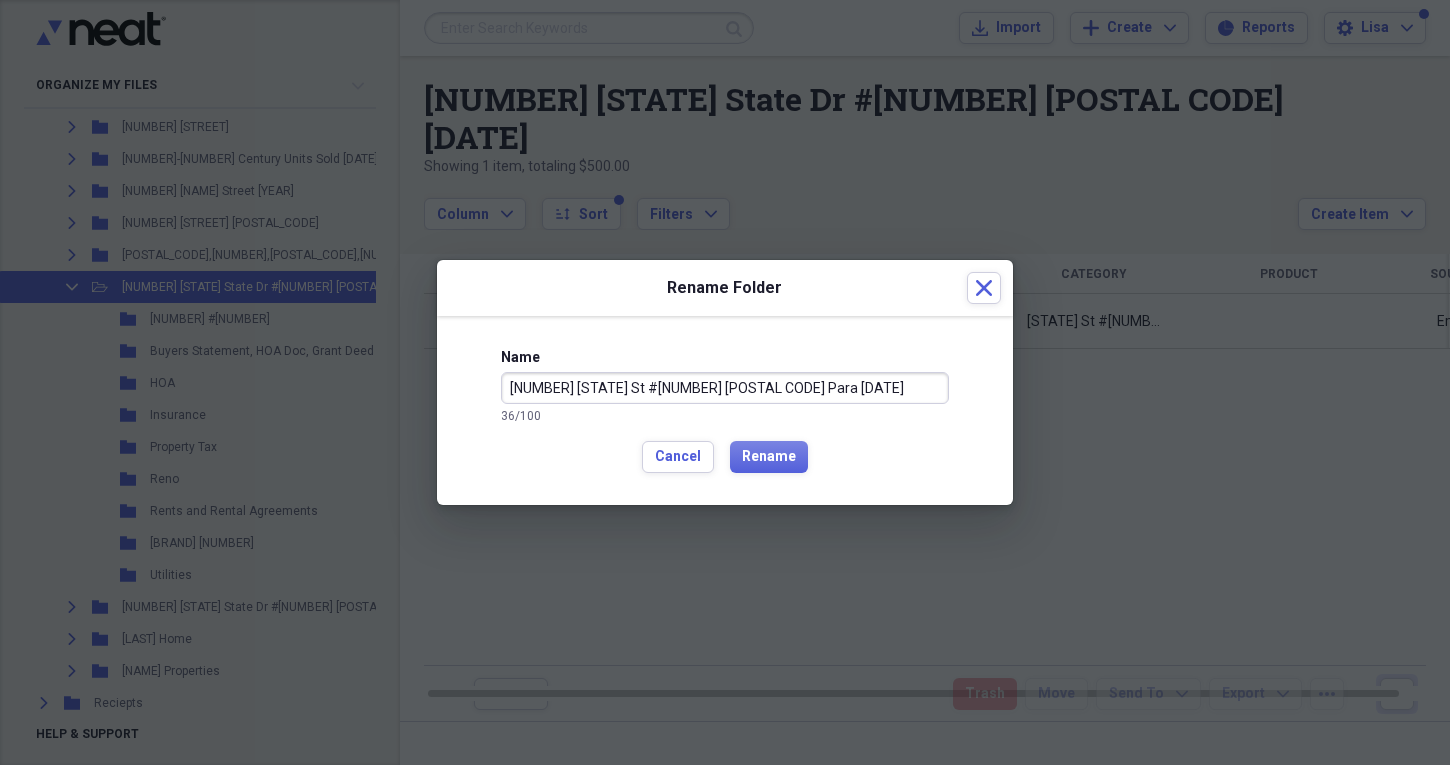 click on "[NUMBER] [STATE] St #[NUMBER] [POSTAL CODE] Para [DATE]" at bounding box center (725, 388) 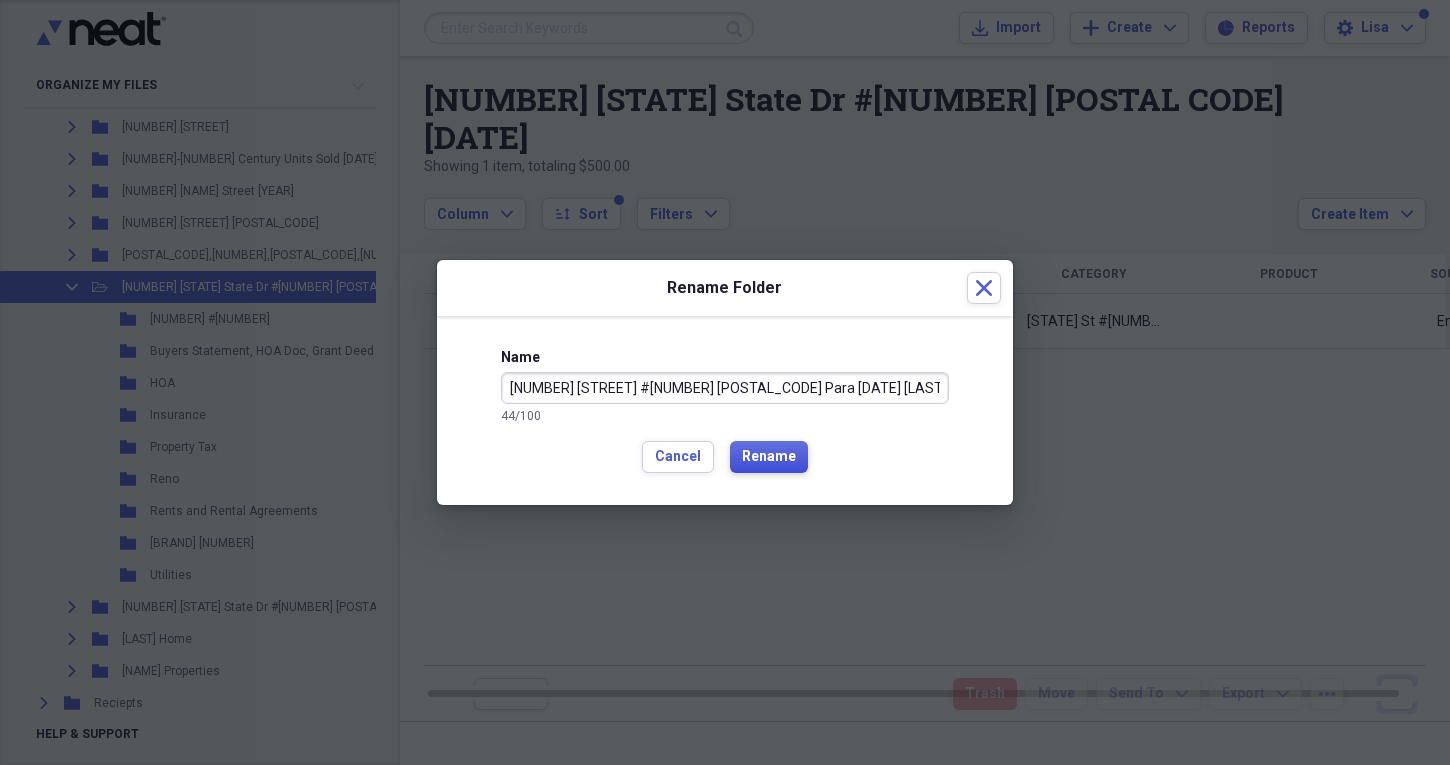 type on "[NUMBER] [STREET] #[NUMBER] [POSTAL_CODE] Para [DATE] [LAST]" 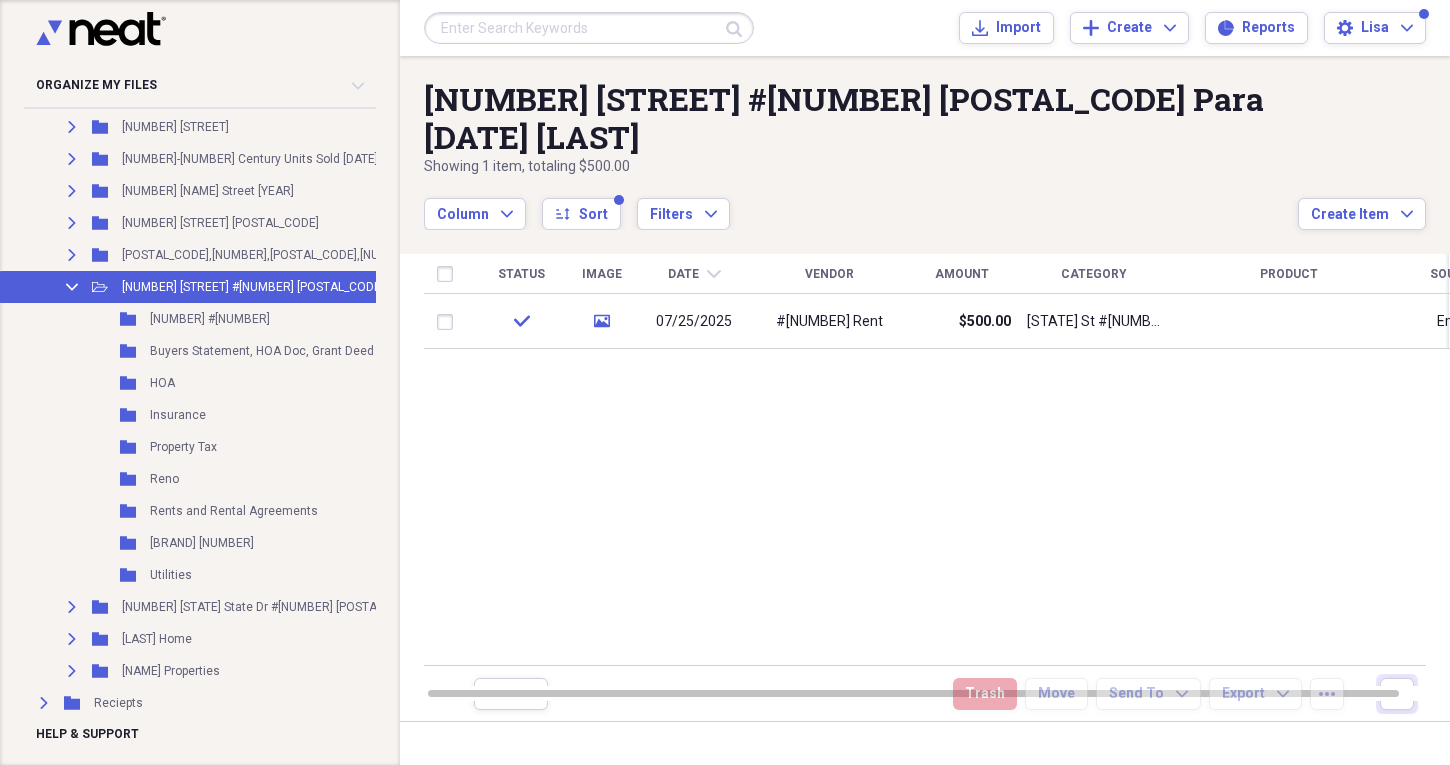 click on "Collapse" 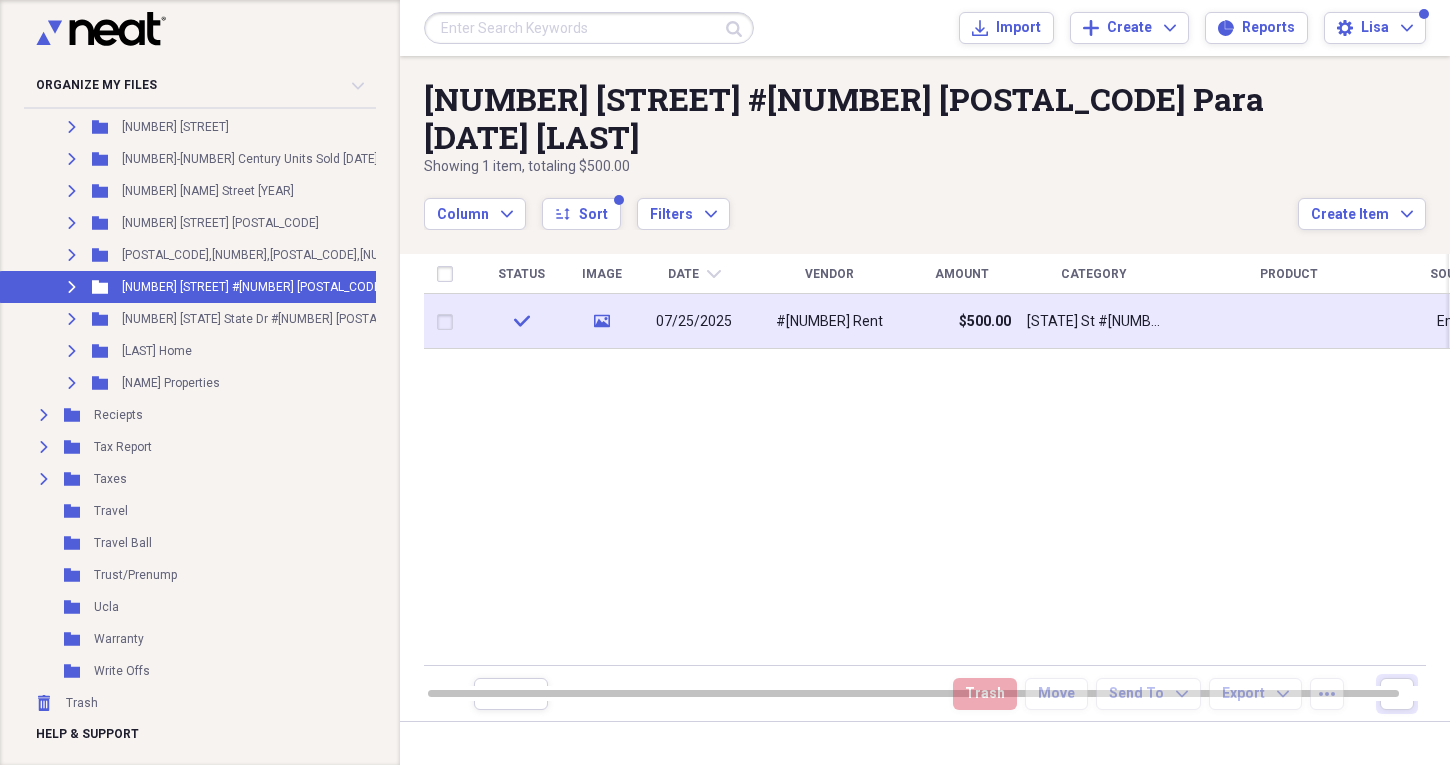 click on "#[NUMBER] Rent" at bounding box center [829, 321] 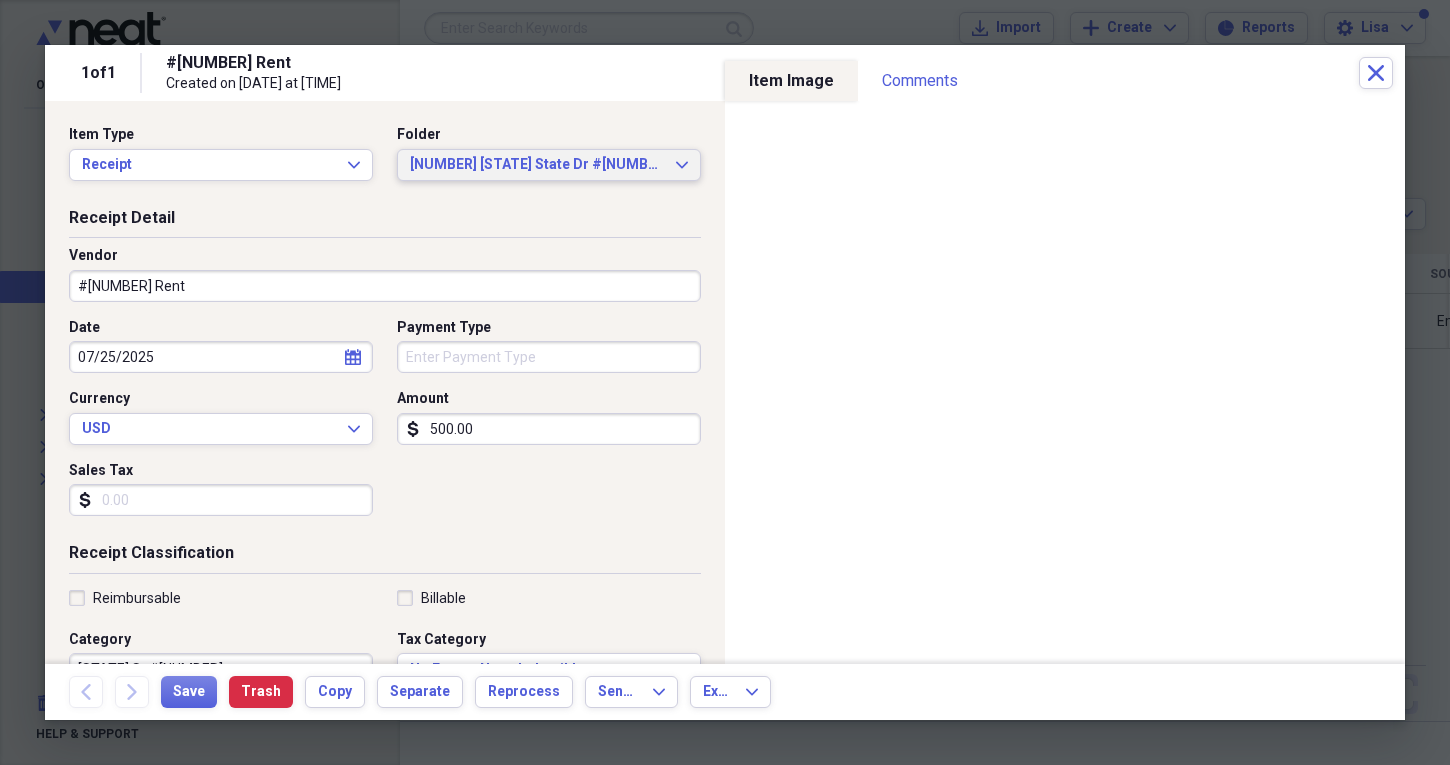 click on "Expand" 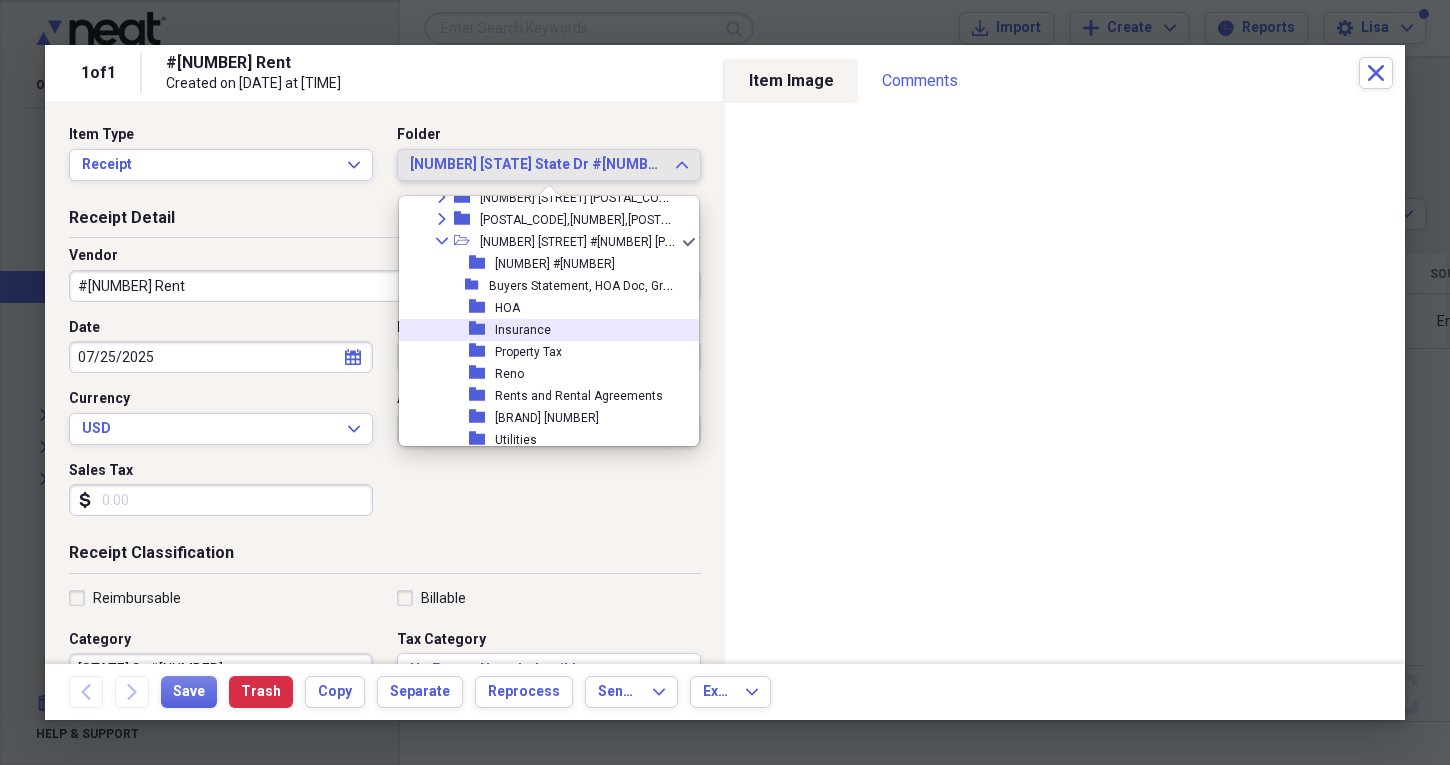 scroll, scrollTop: 1065, scrollLeft: 0, axis: vertical 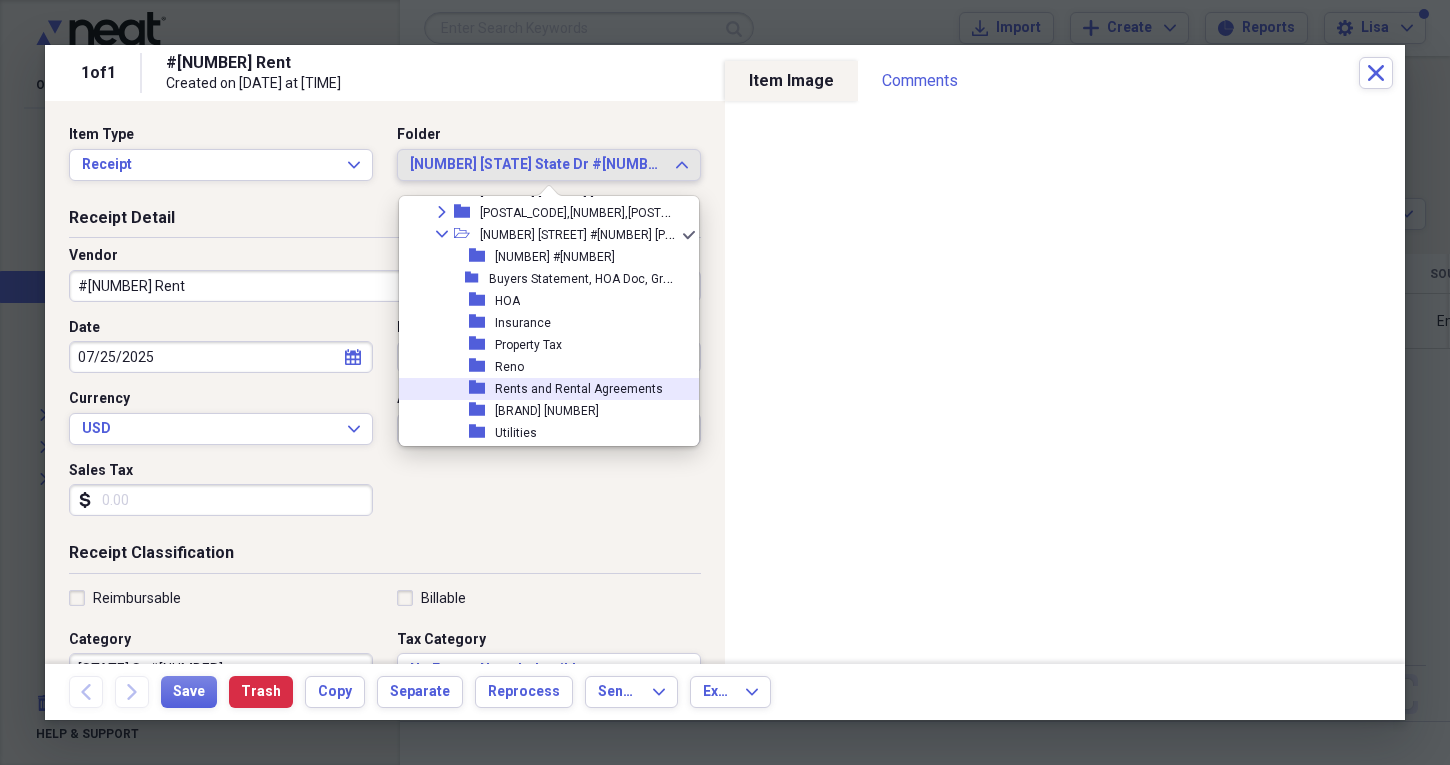 click on "Rents and Rental Agreements" at bounding box center (579, 389) 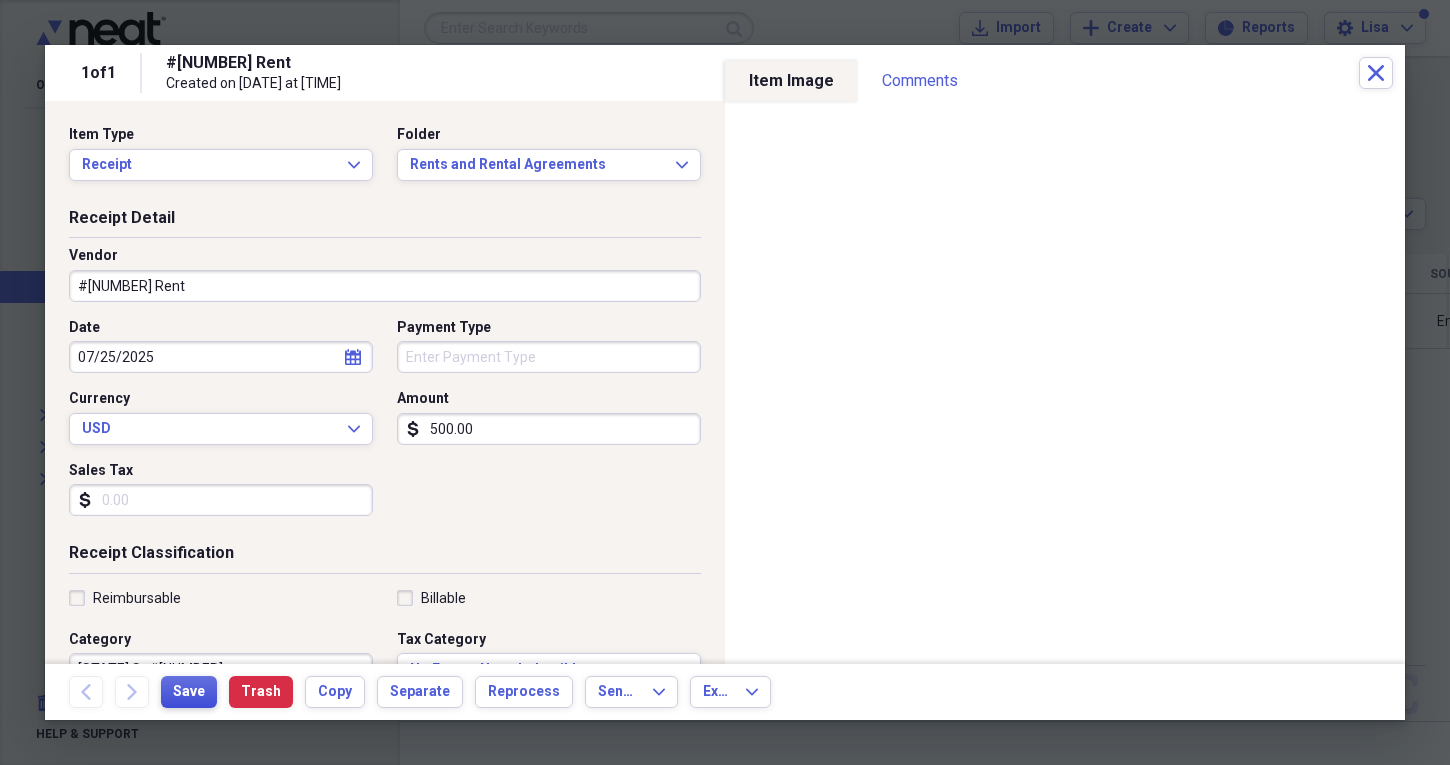 click on "Save" at bounding box center [189, 692] 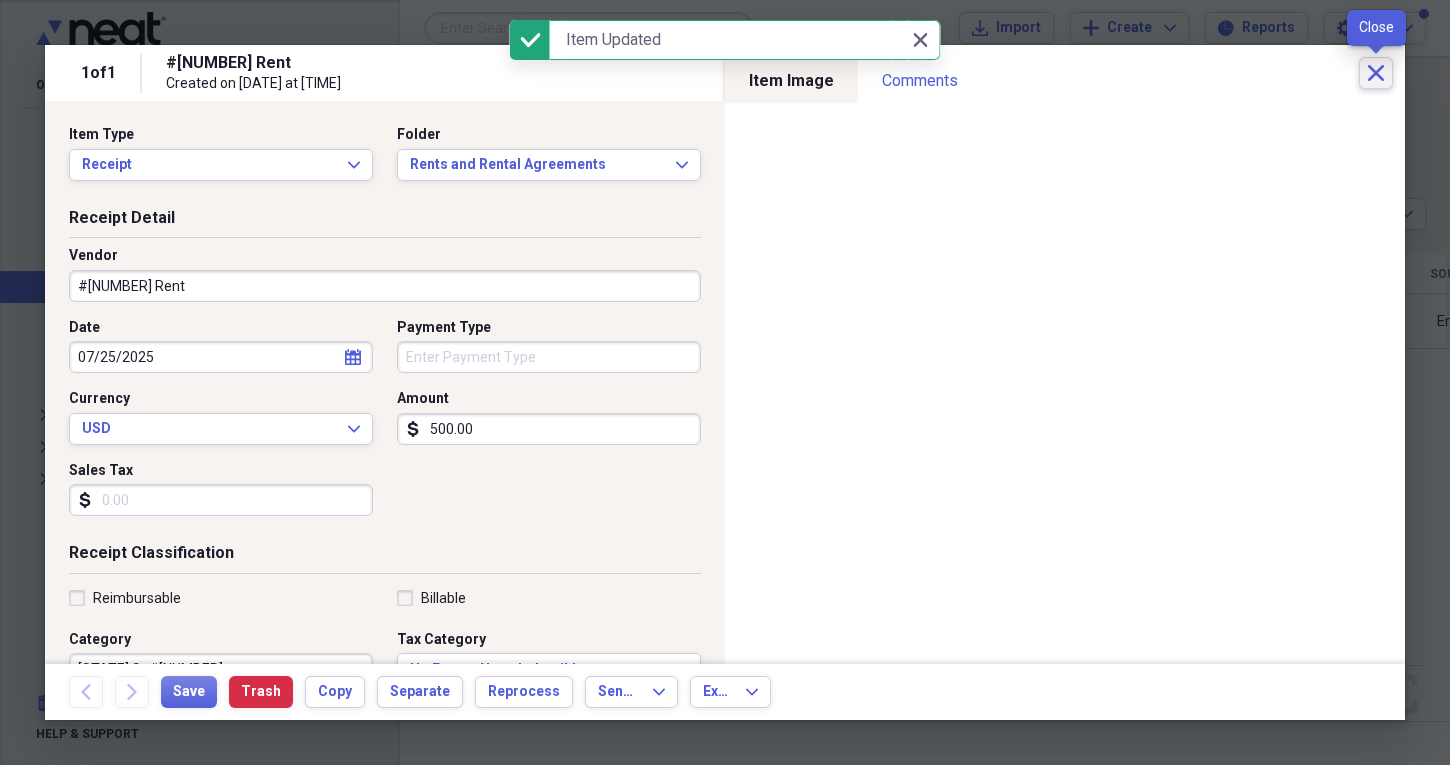 click 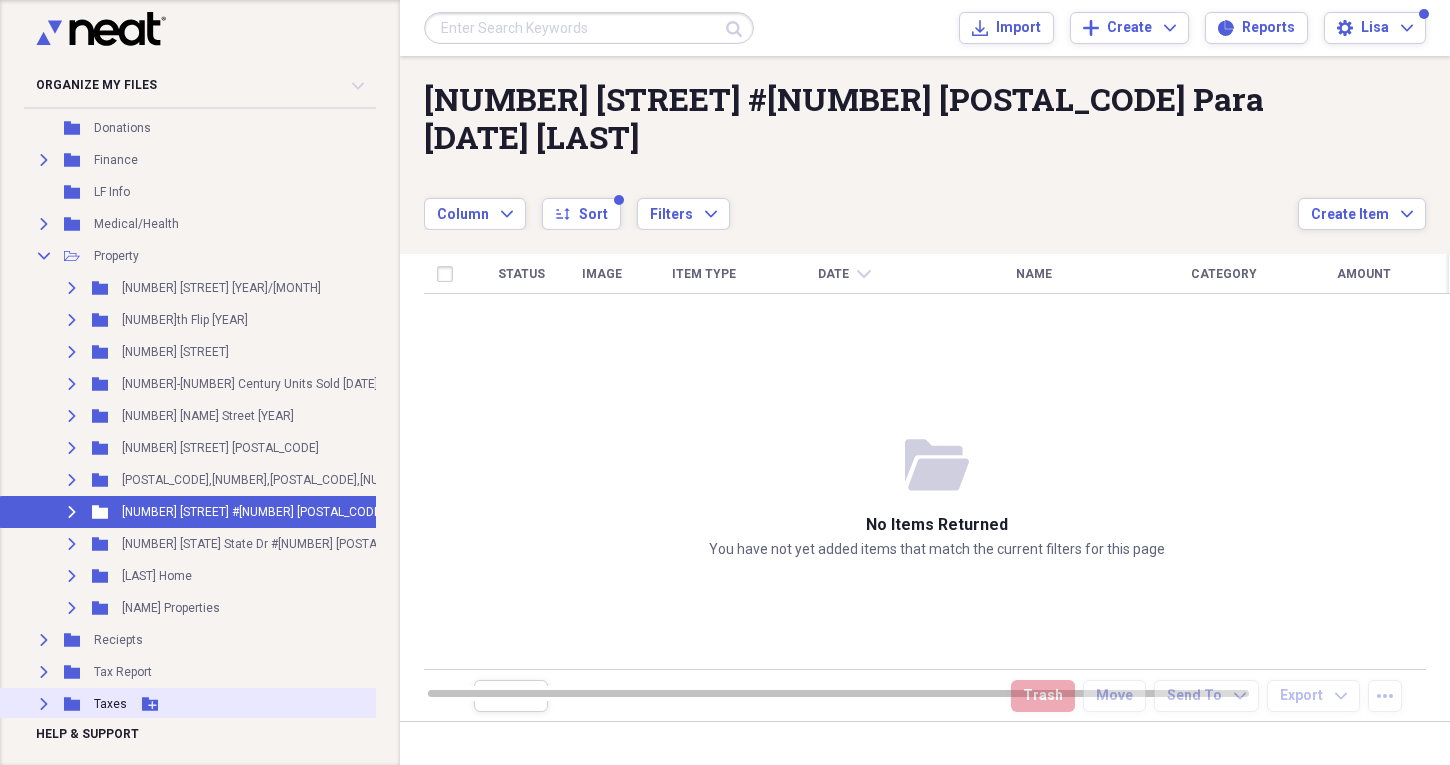 scroll, scrollTop: 450, scrollLeft: 0, axis: vertical 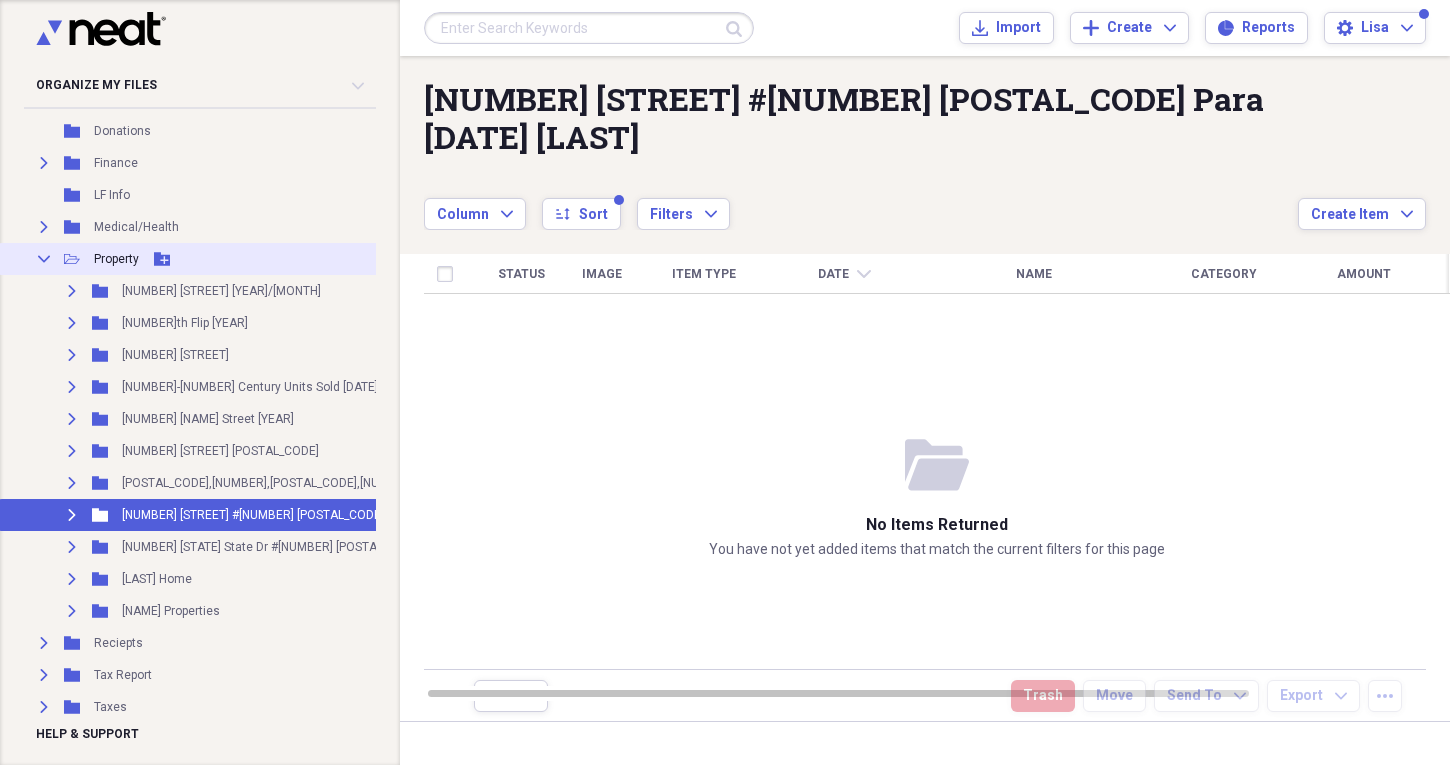 click on "Collapse" 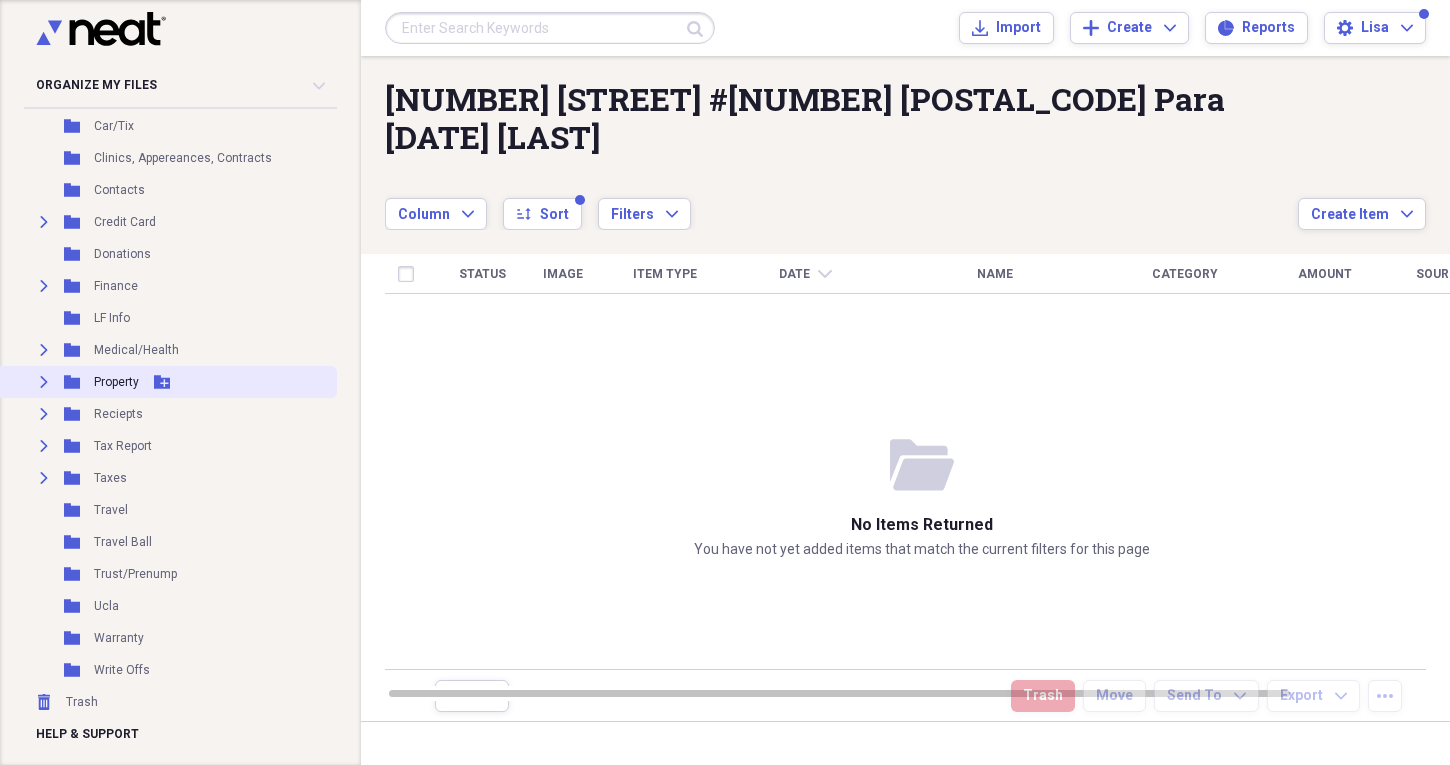 scroll, scrollTop: 326, scrollLeft: 0, axis: vertical 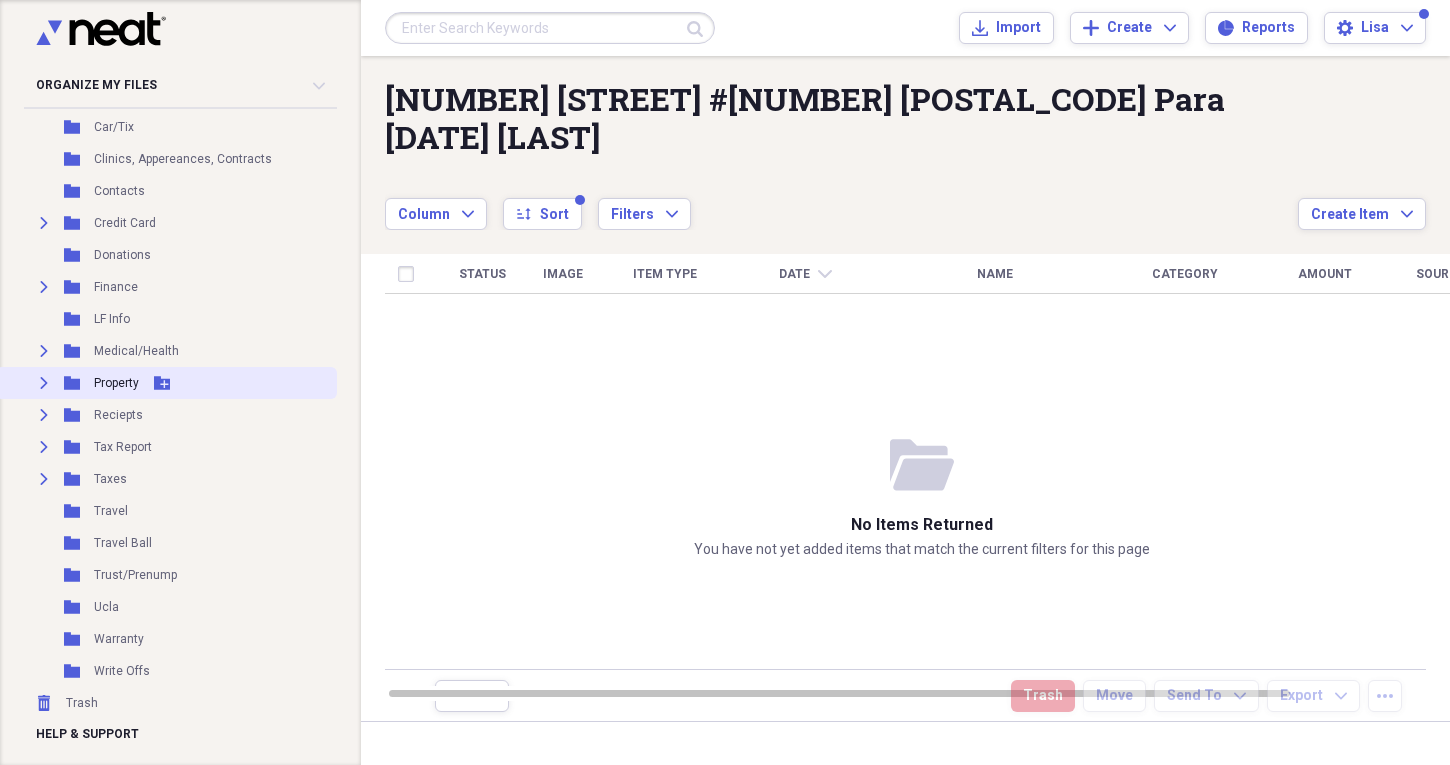 click 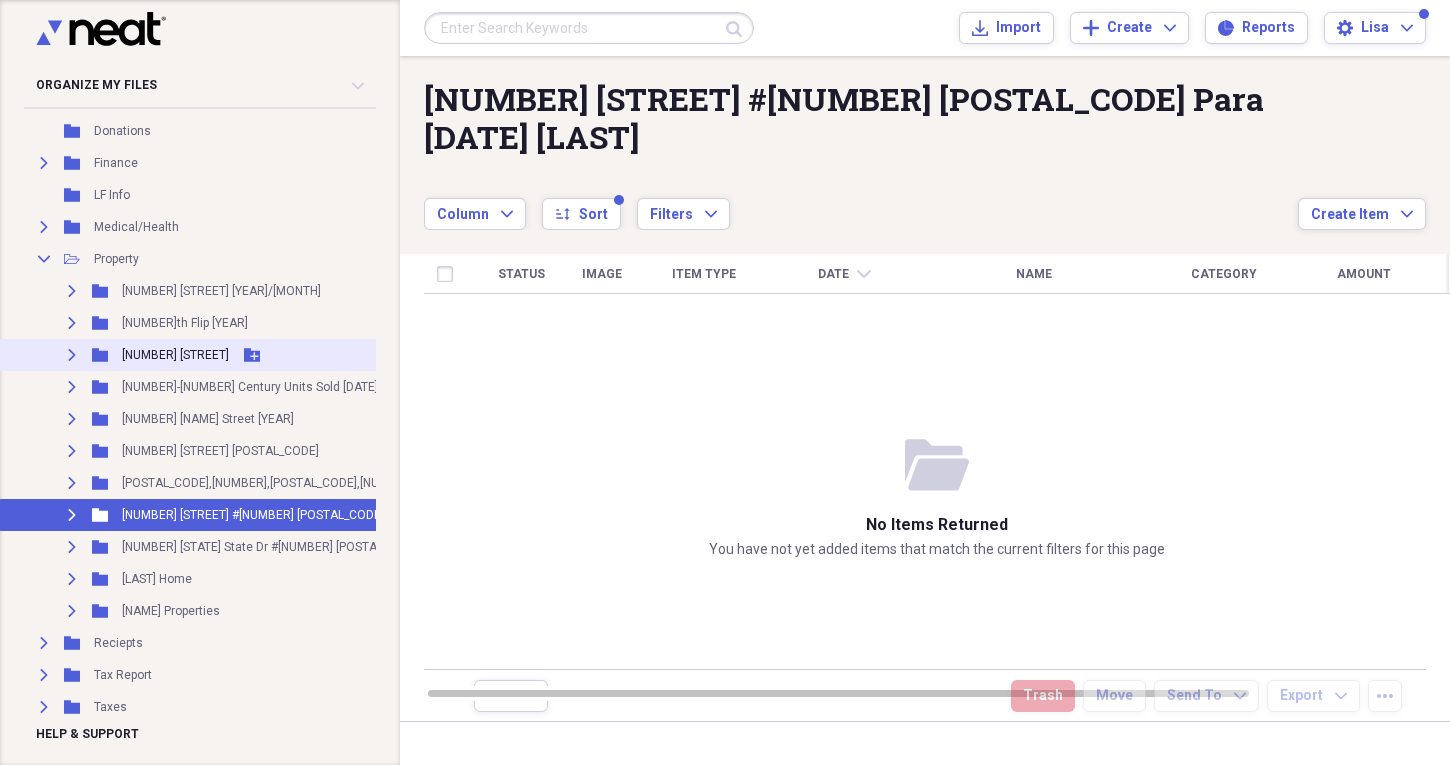 click on "Expand" 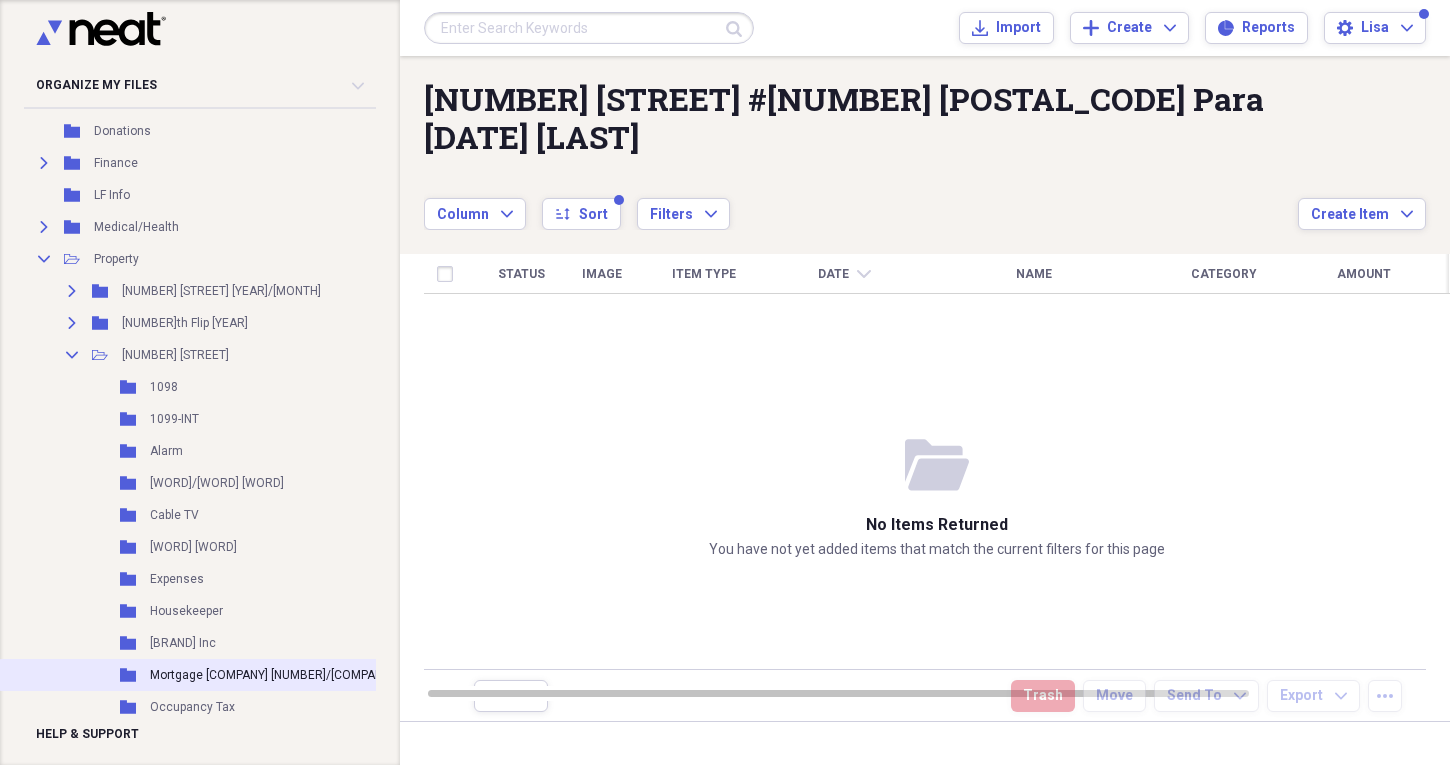 click on "Mortgage [COMPANY] [NUMBER]/[COMPANY] [NUMBER], Insurance, Property Tax" at bounding box center (368, 675) 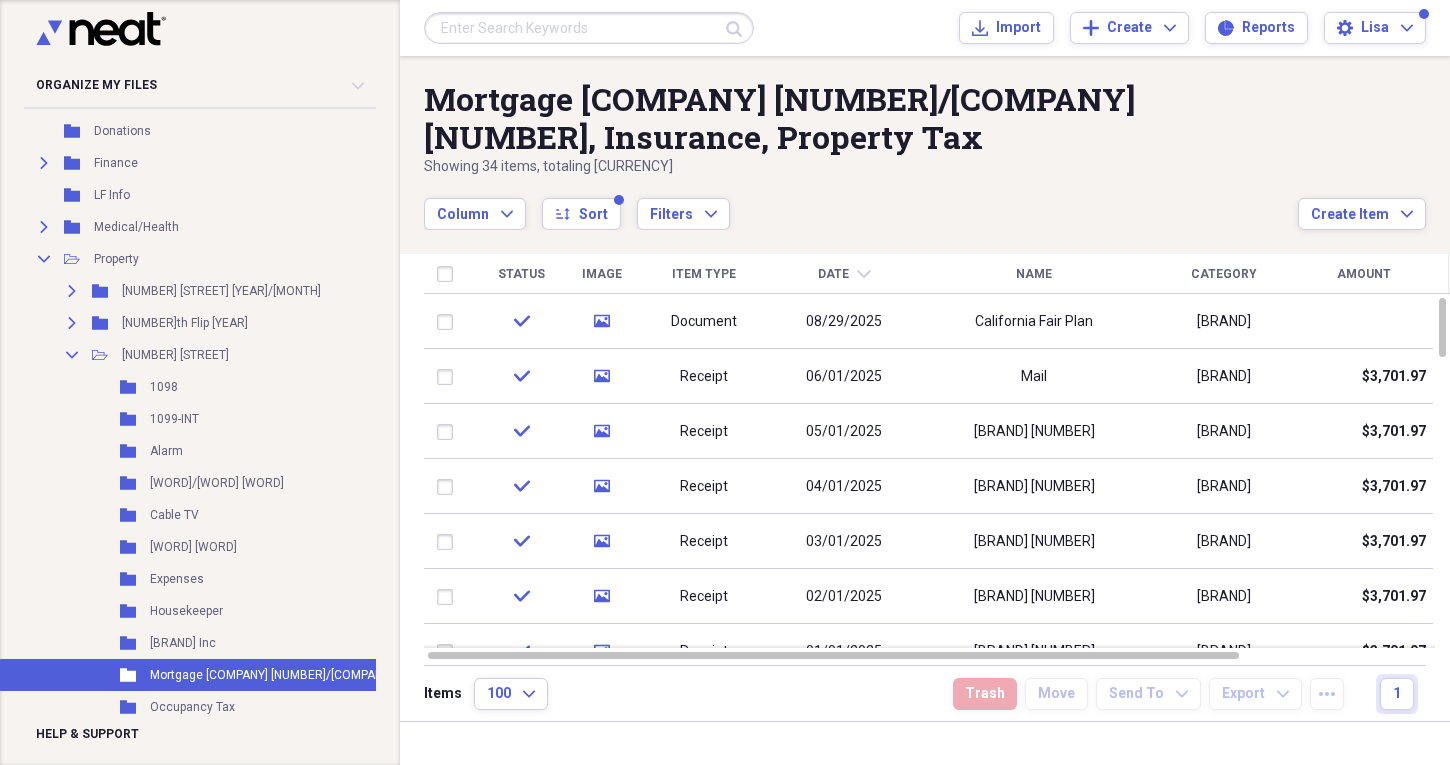 click on "Mortgage [COMPANY] [NUMBER]/[COMPANY] [NUMBER], Insurance, Property Tax" at bounding box center (368, 675) 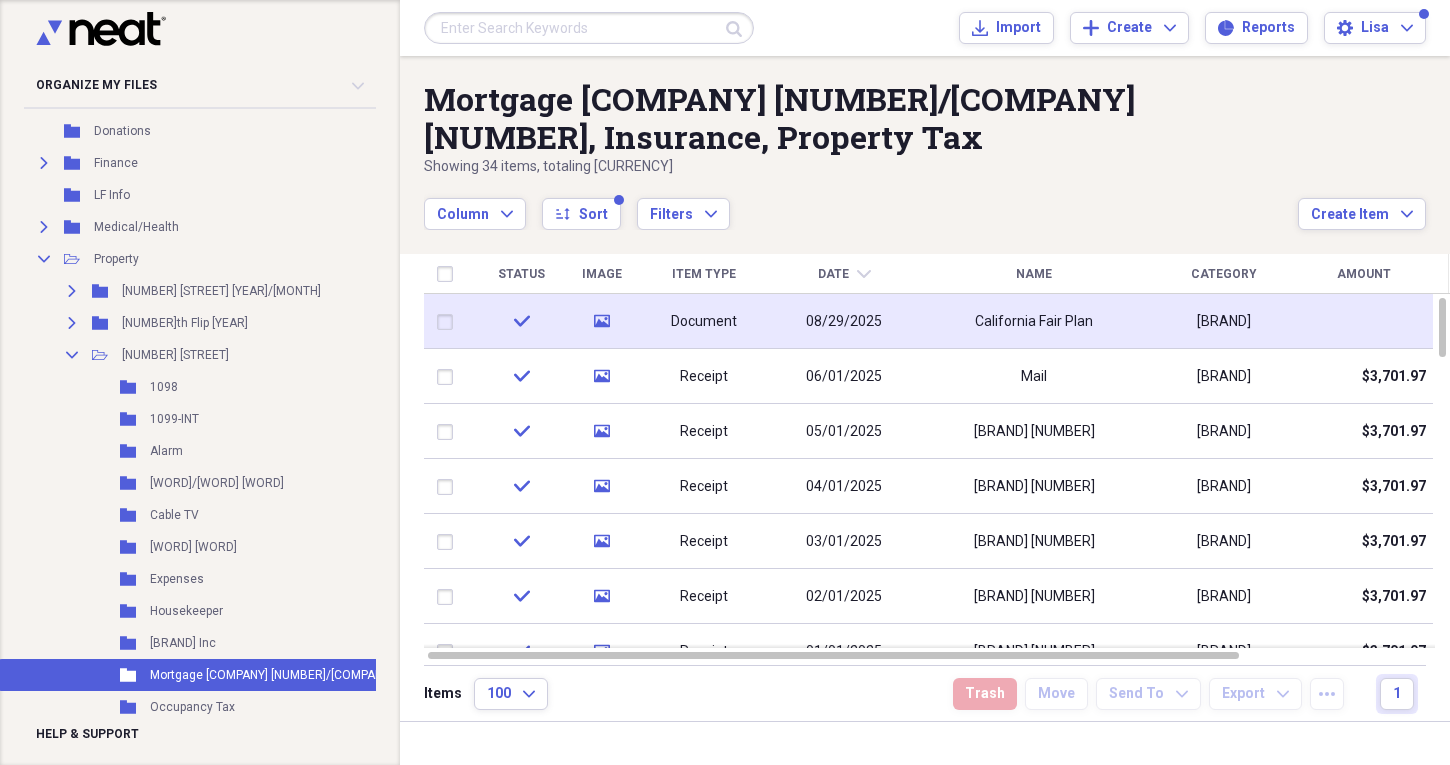 click on "California Fair Plan" at bounding box center (1034, 322) 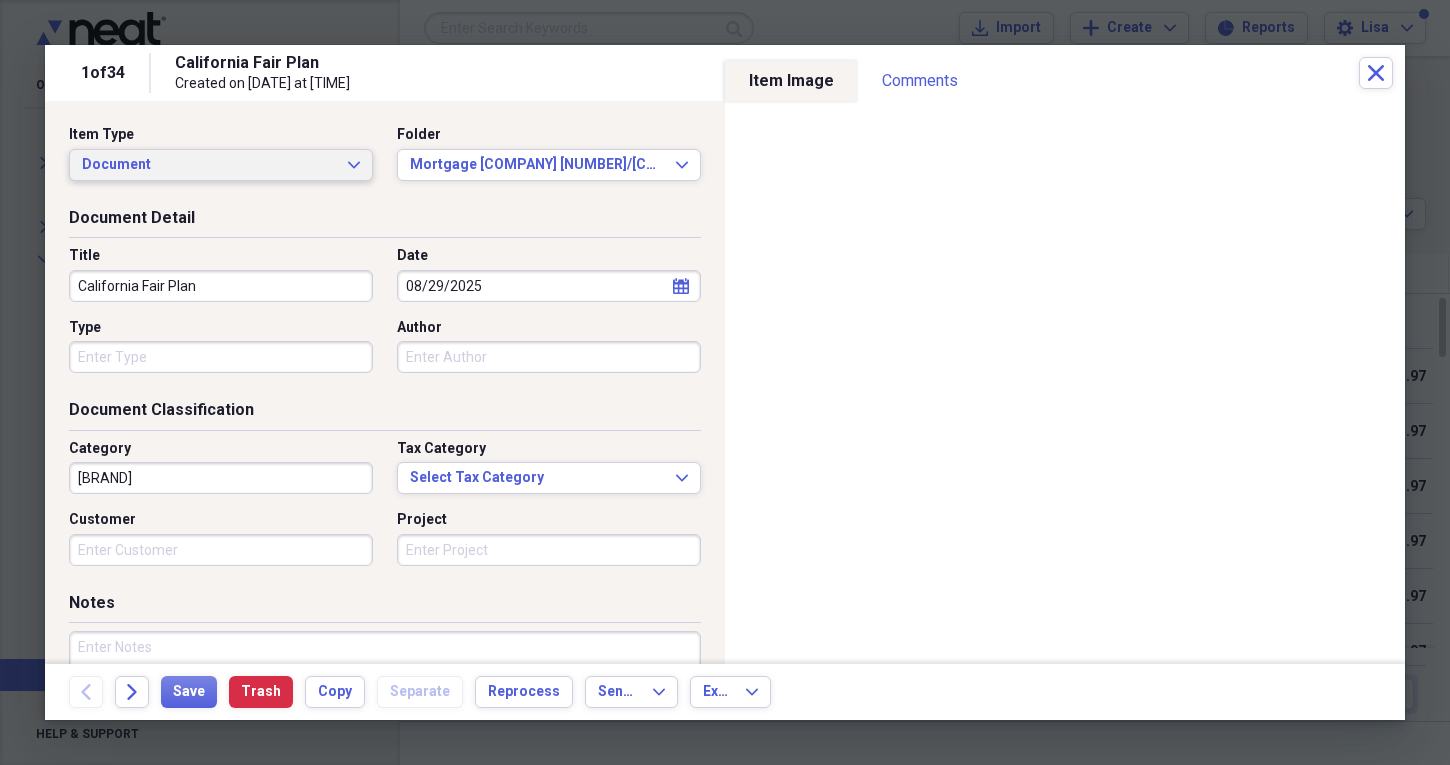 click on "Document Expand" at bounding box center [221, 165] 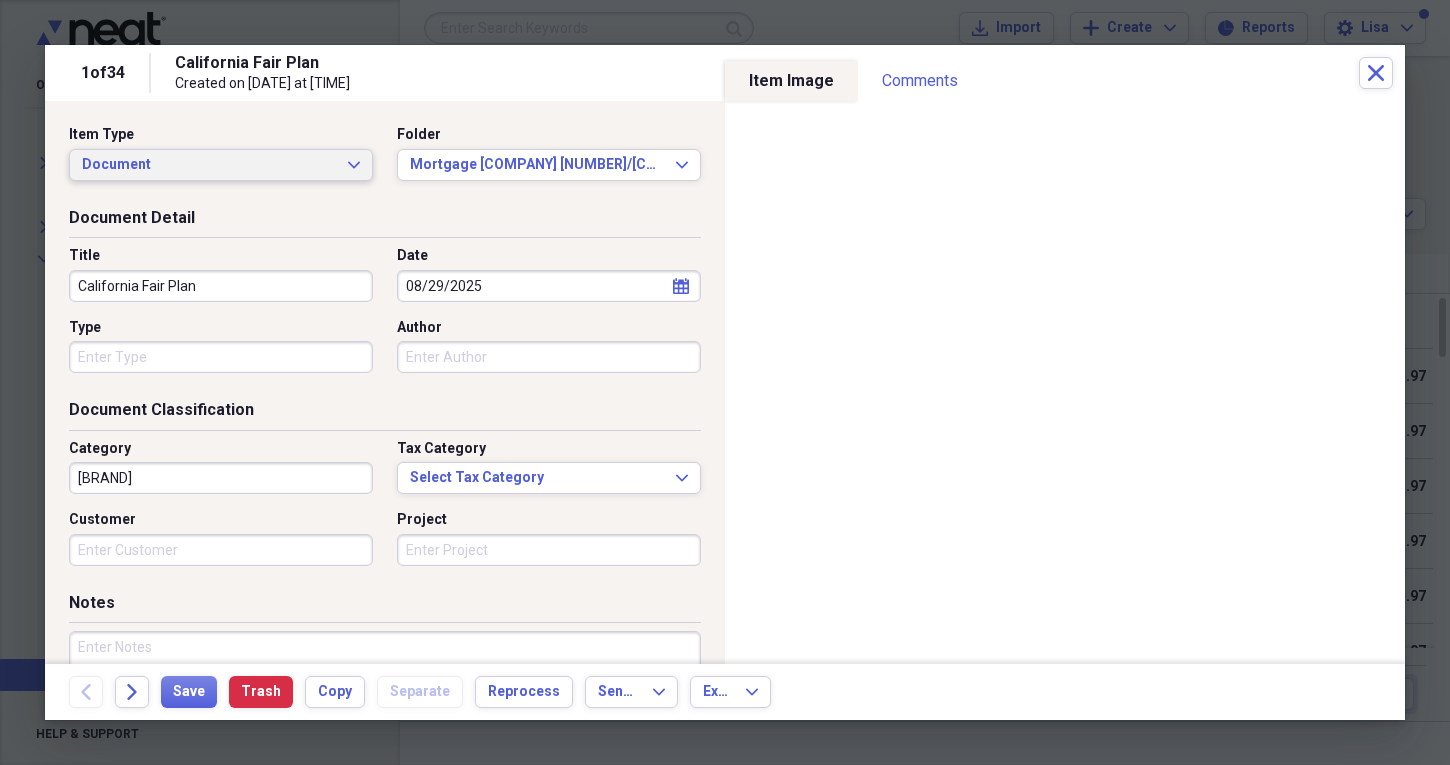 click on "Document Detail" at bounding box center [385, 222] 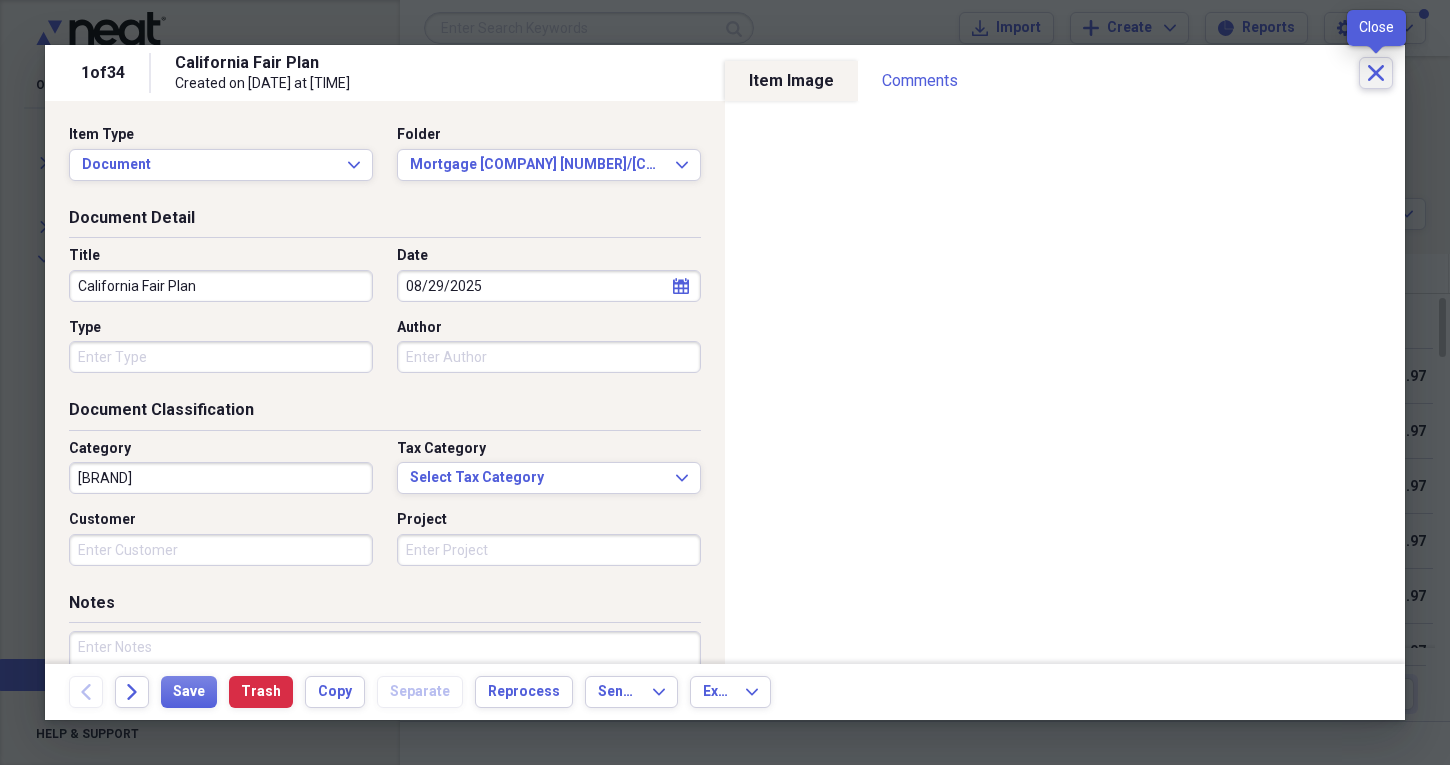 click 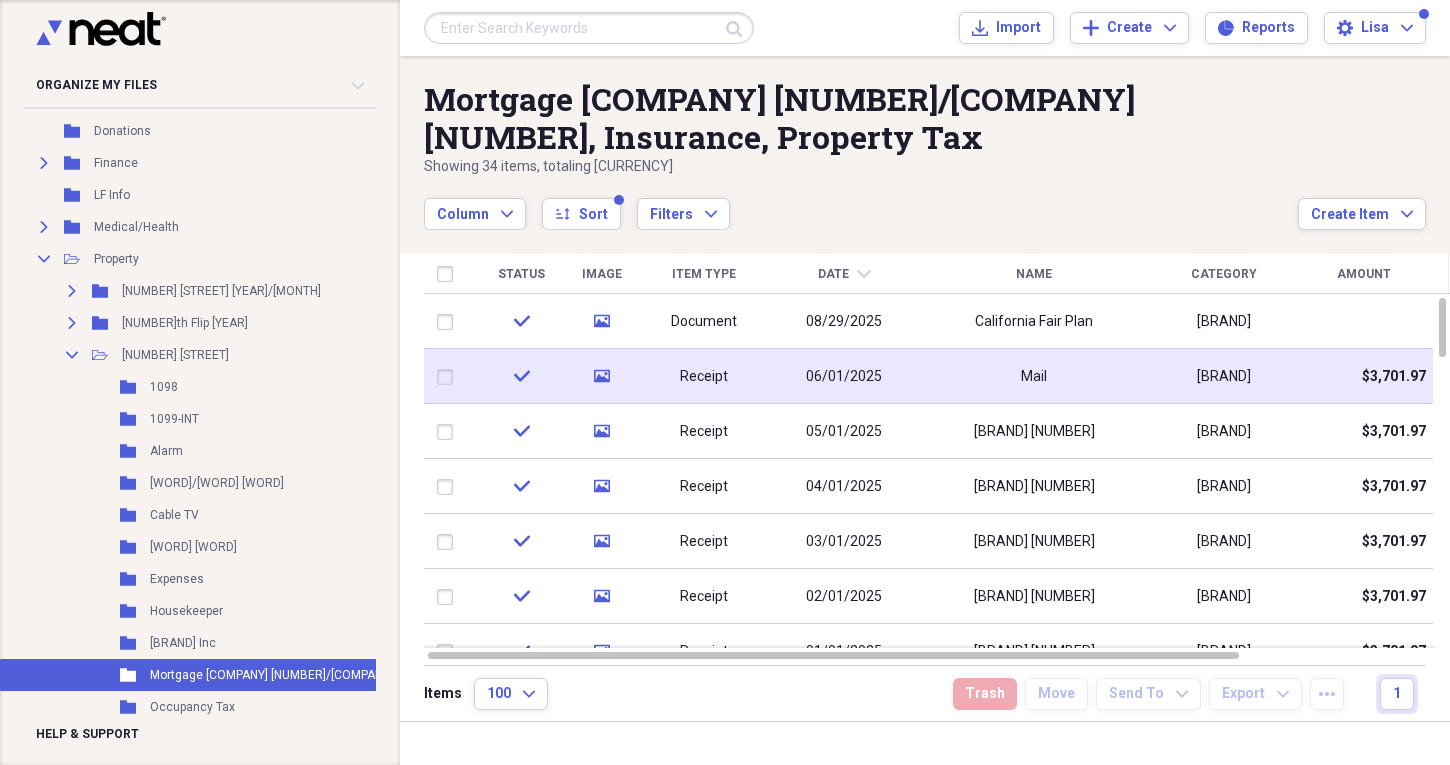 click on "06/01/2025" at bounding box center [844, 377] 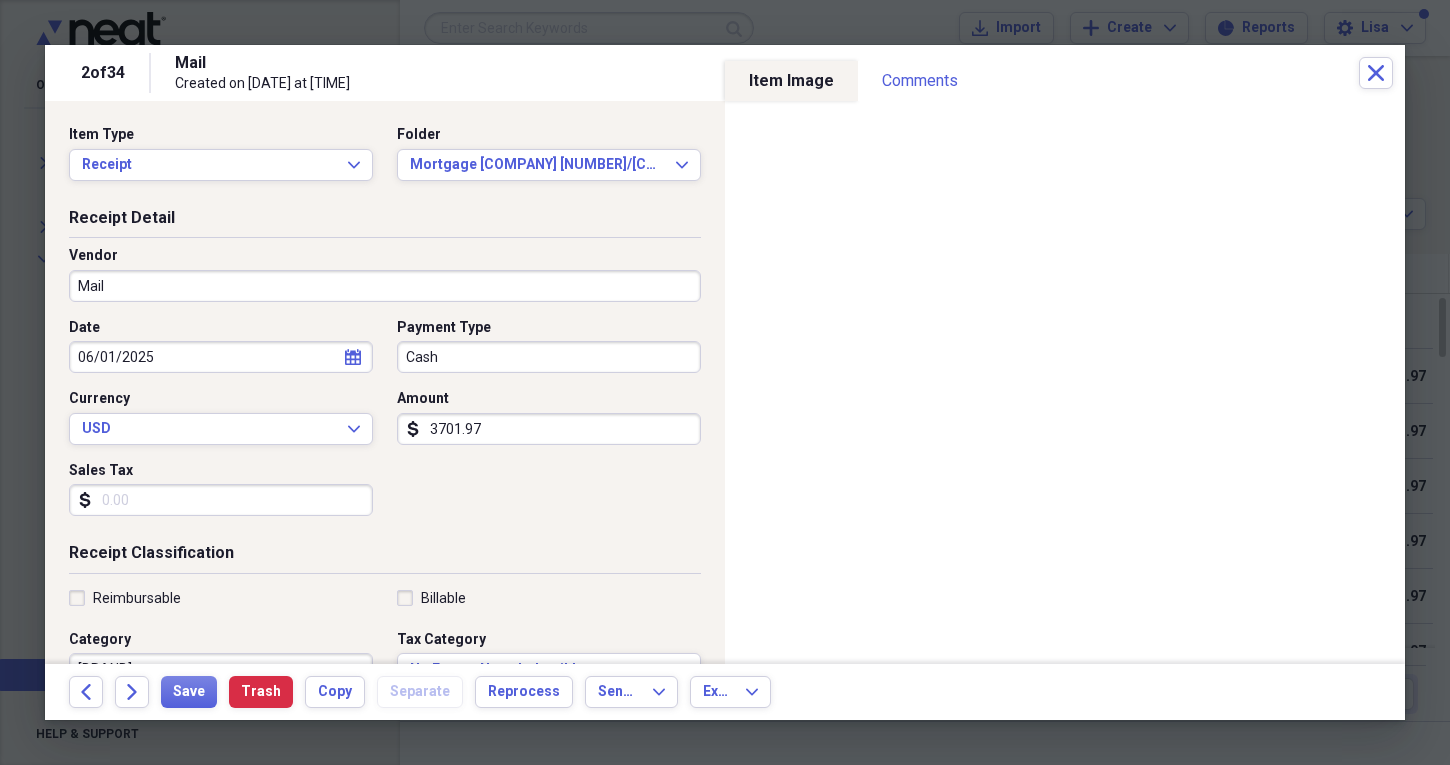 click on "Mail" at bounding box center (385, 286) 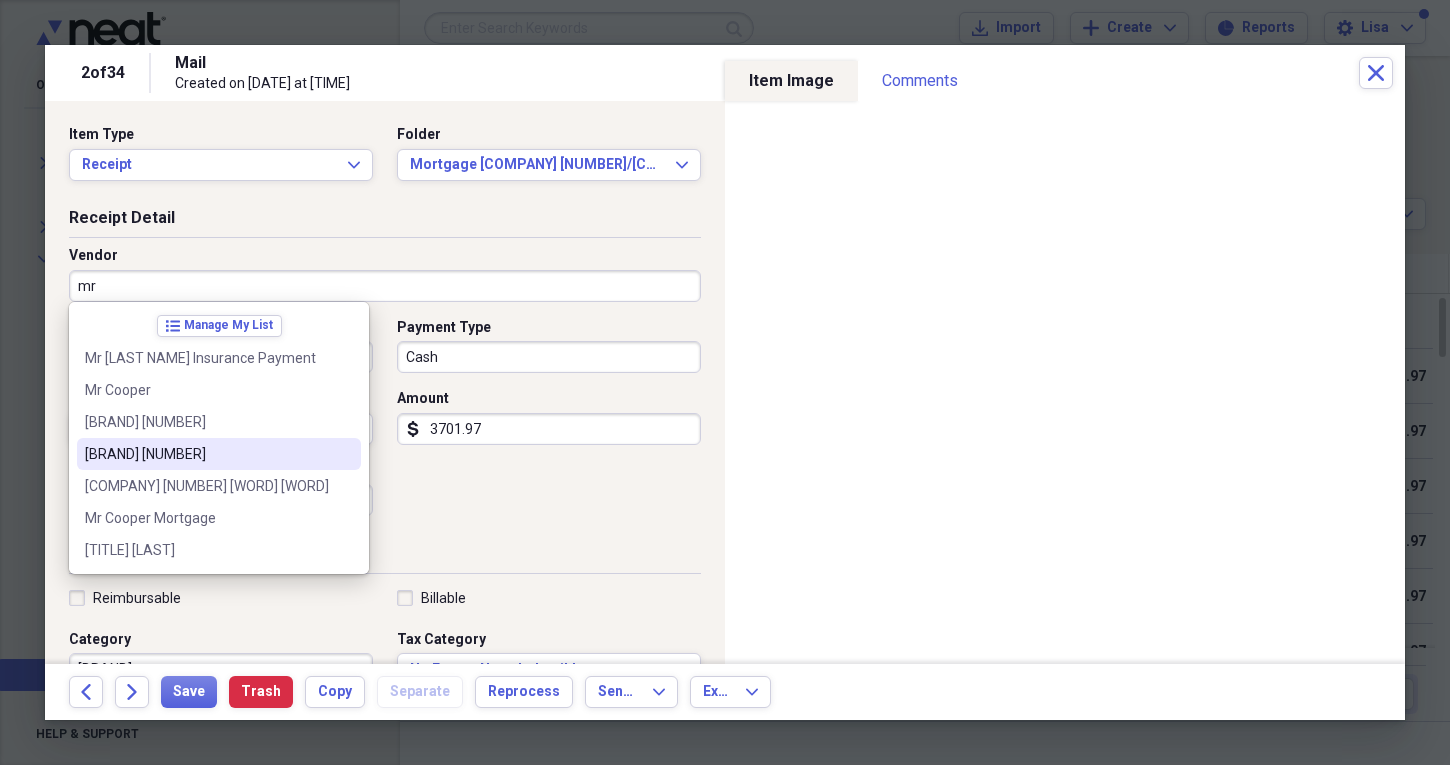 click on "[BRAND] [NUMBER]" at bounding box center (207, 454) 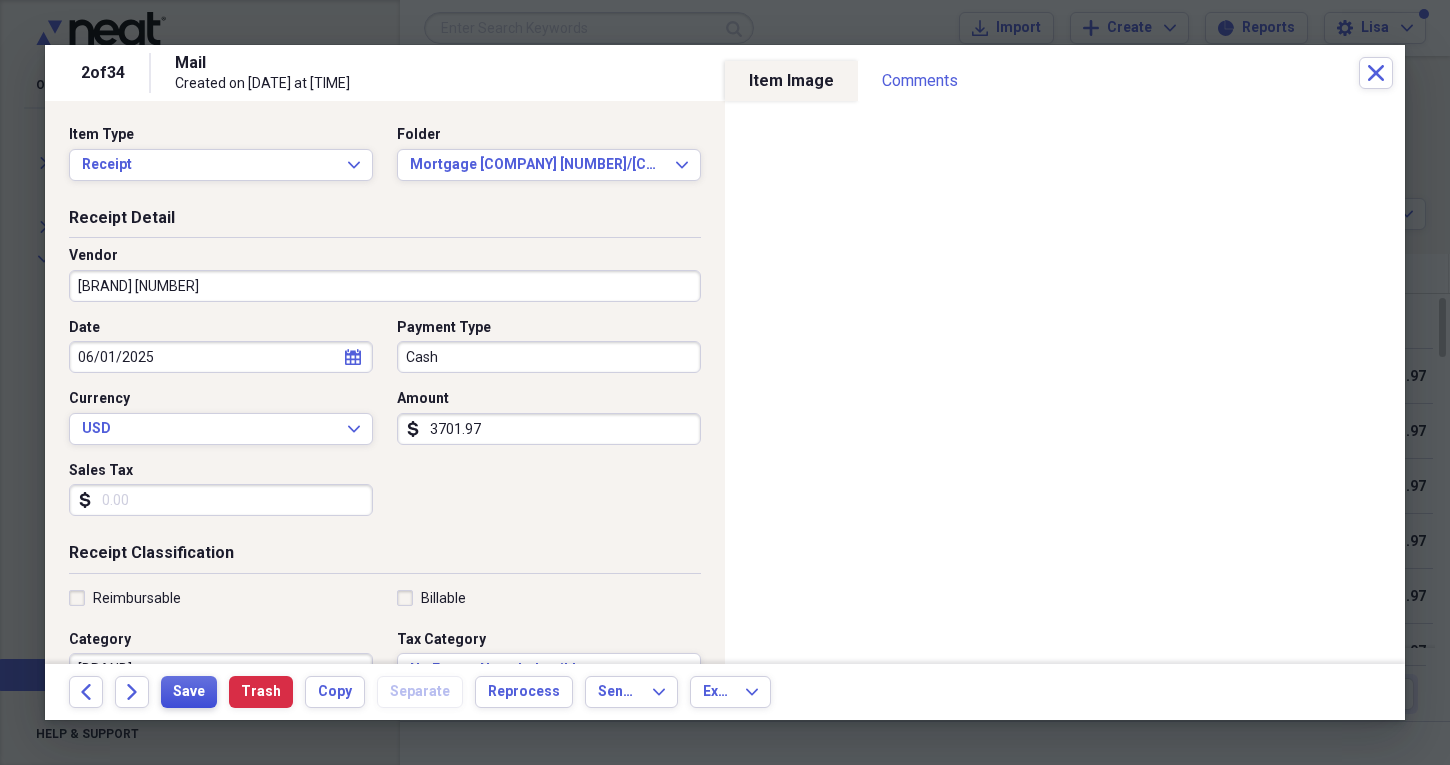click on "Save" at bounding box center (189, 692) 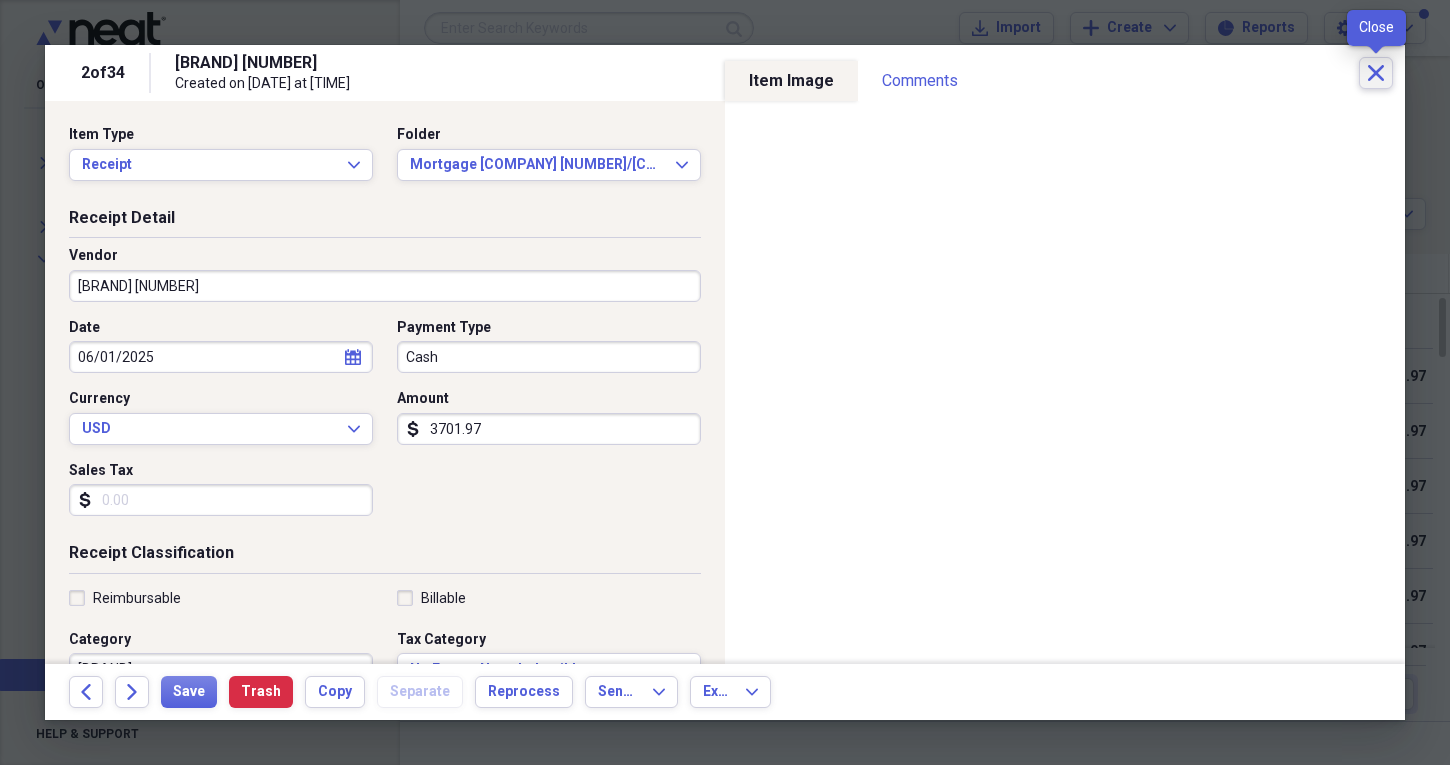 click on "Close" at bounding box center (1376, 73) 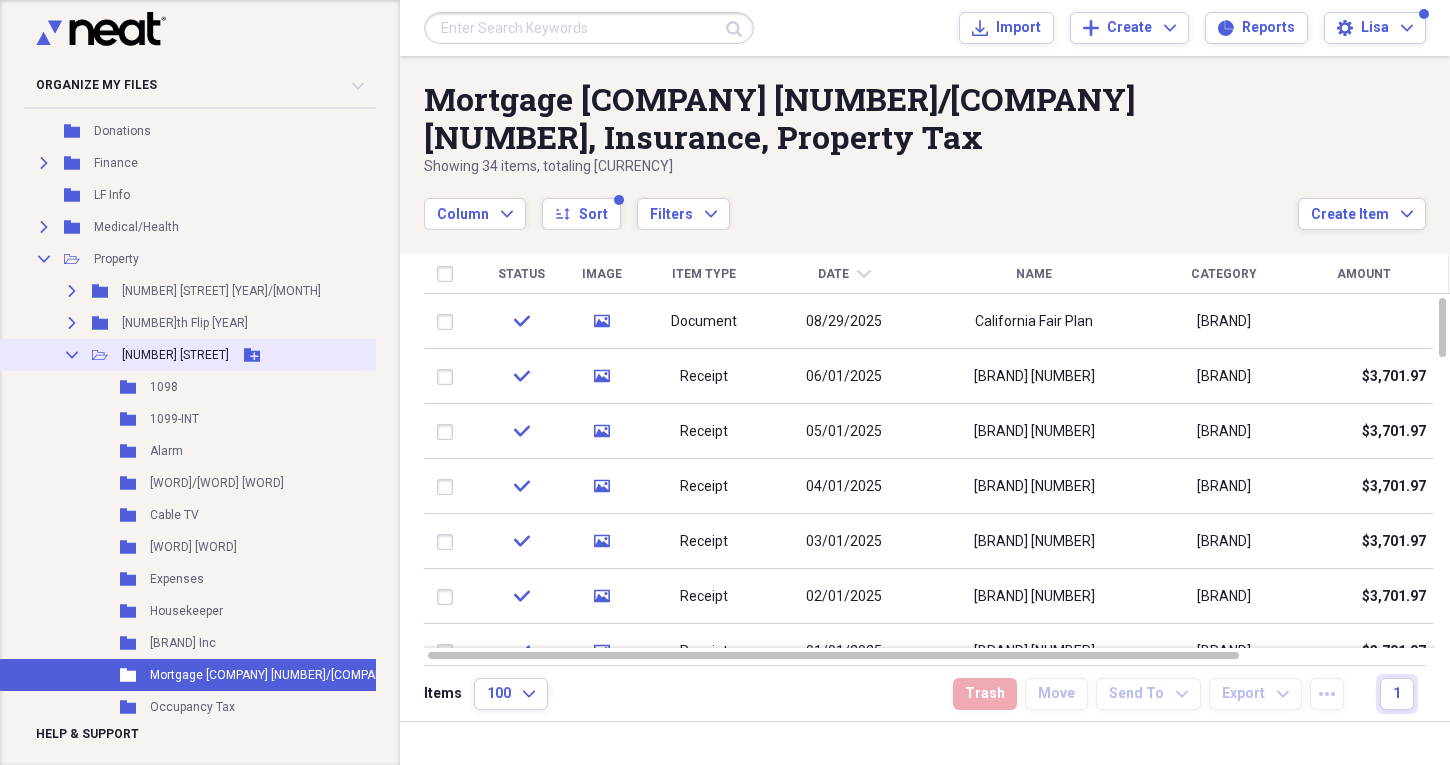 click on "Collapse" 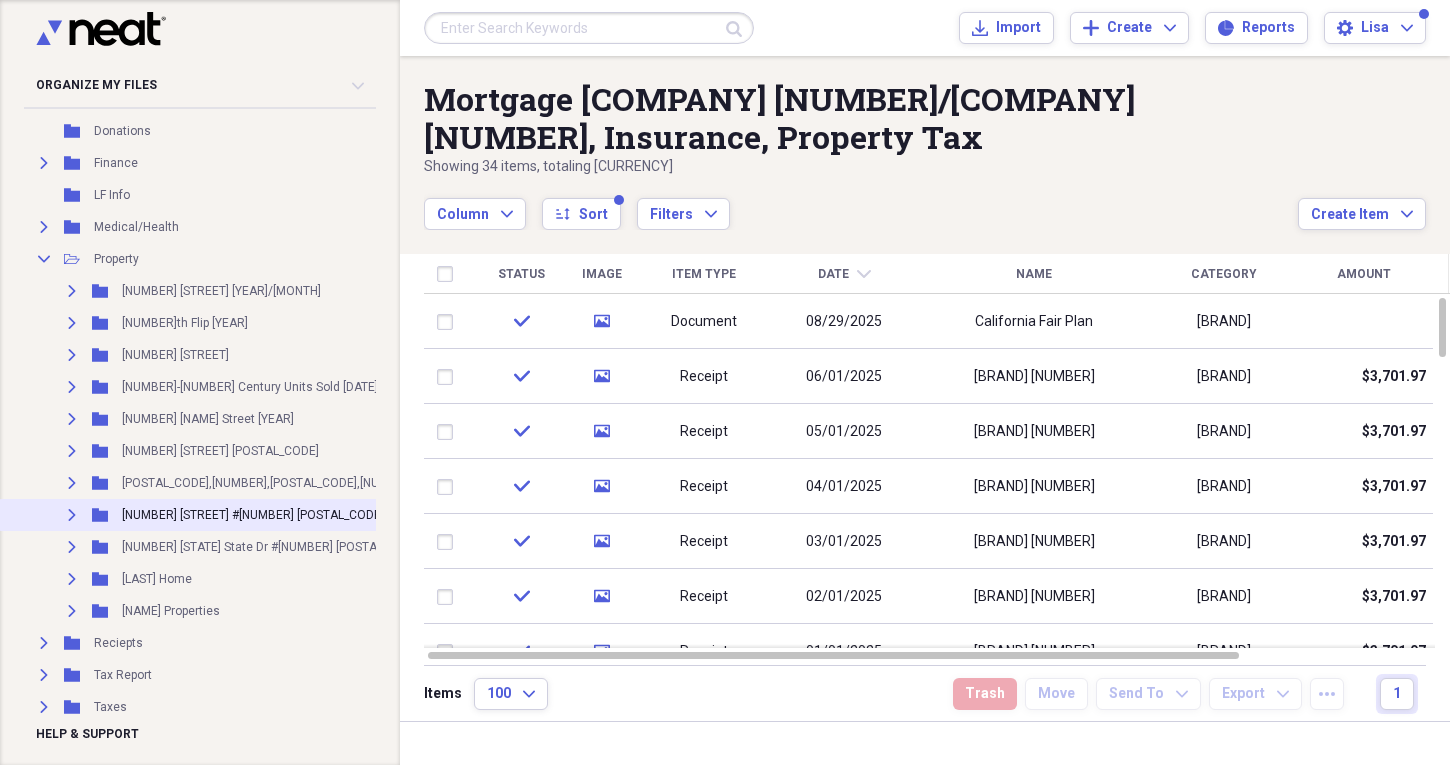click on "Expand" 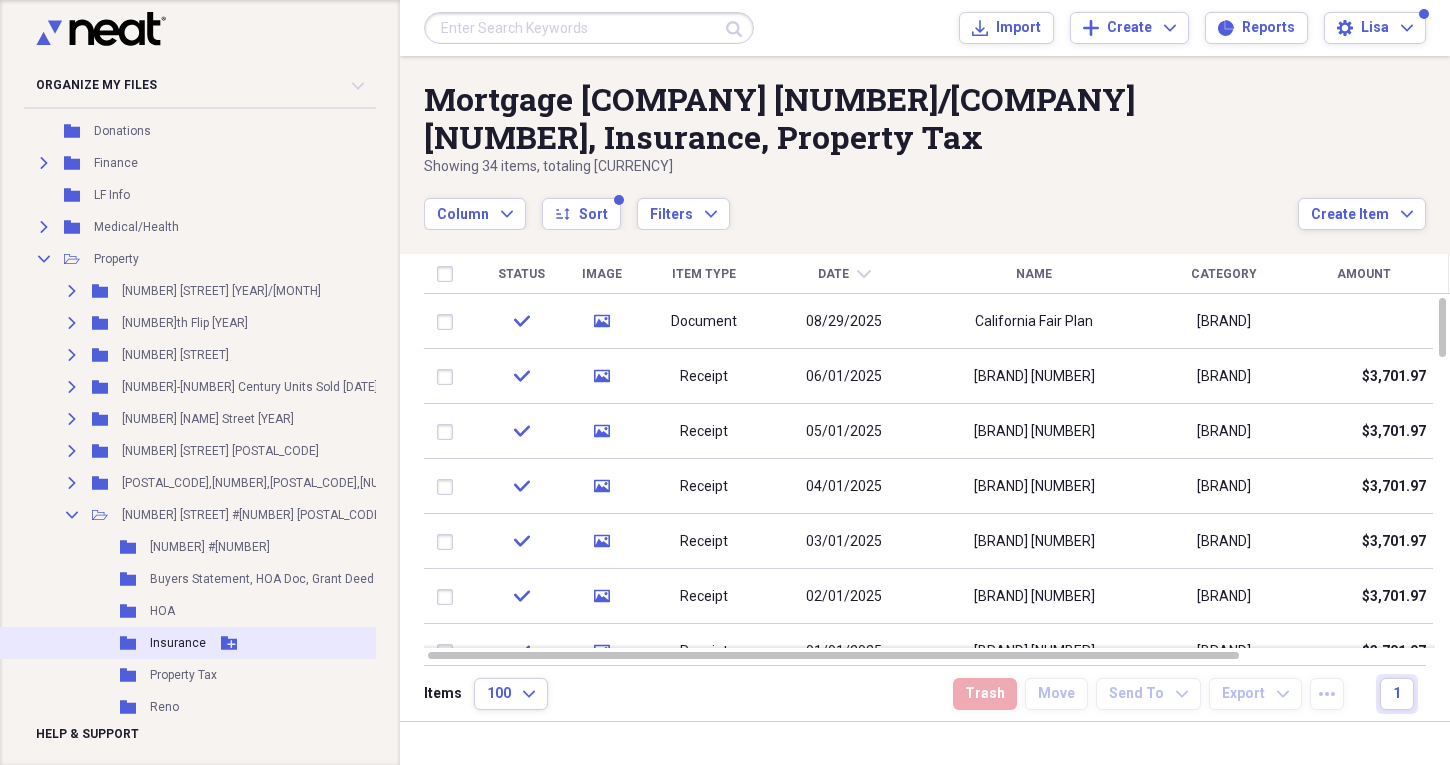 click on "Insurance" at bounding box center [178, 643] 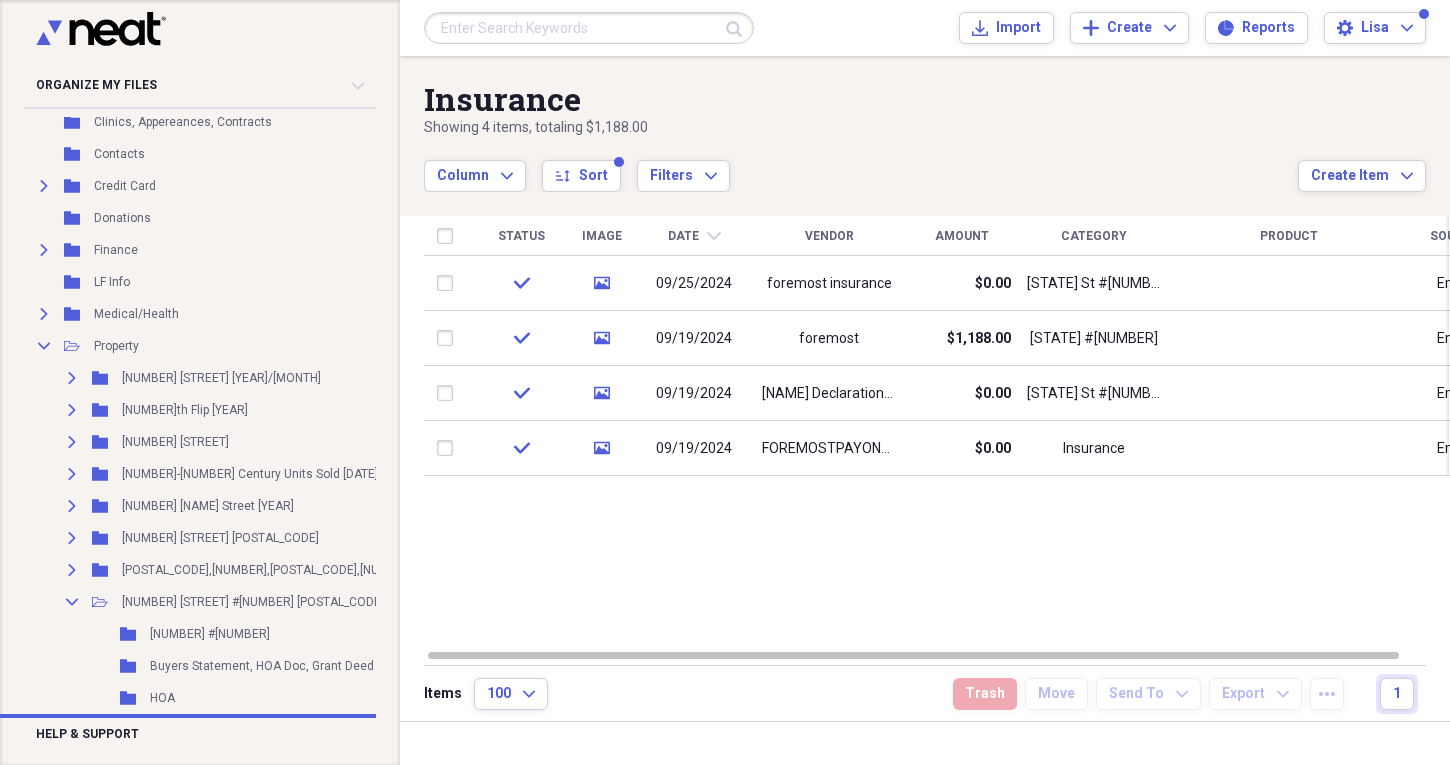 scroll, scrollTop: 360, scrollLeft: 0, axis: vertical 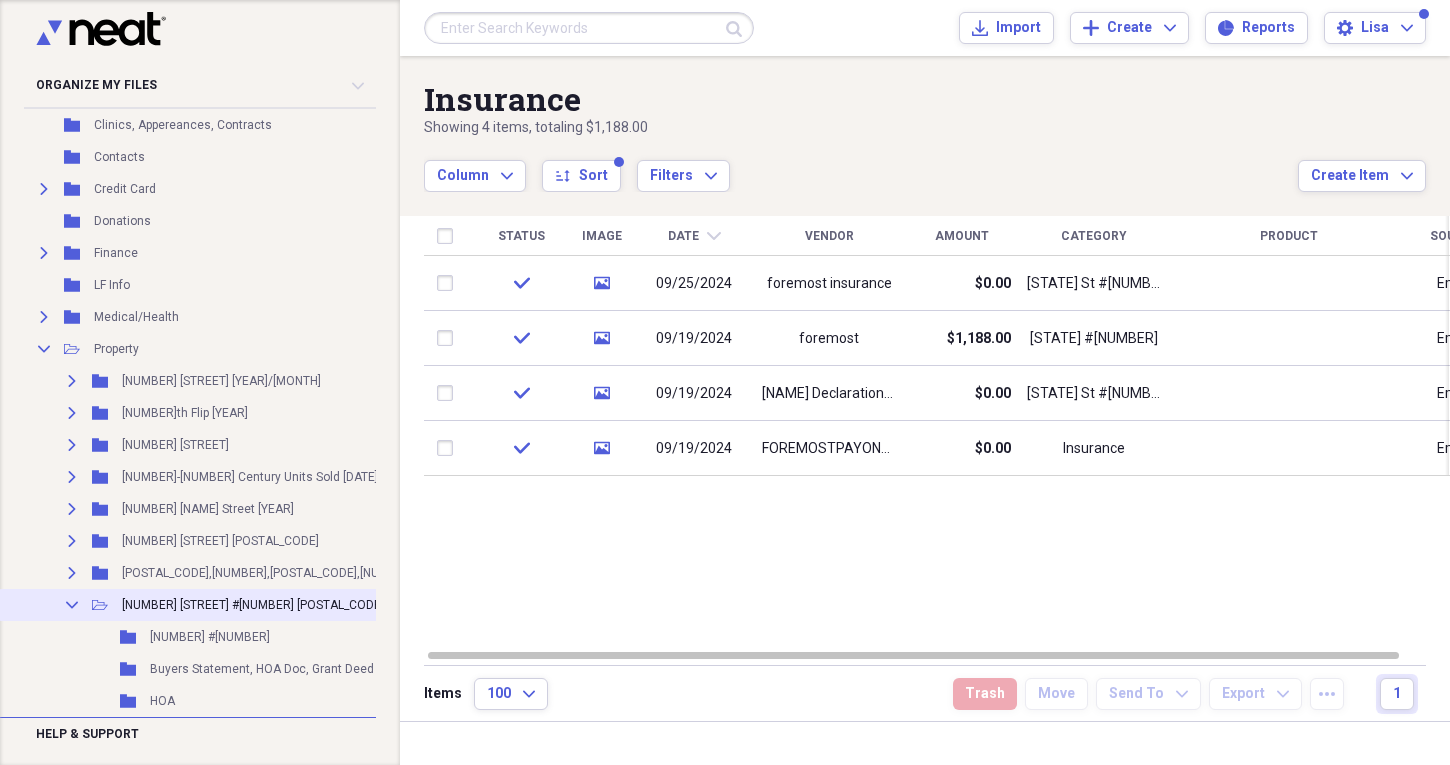 click on "Collapse" at bounding box center [72, 605] 